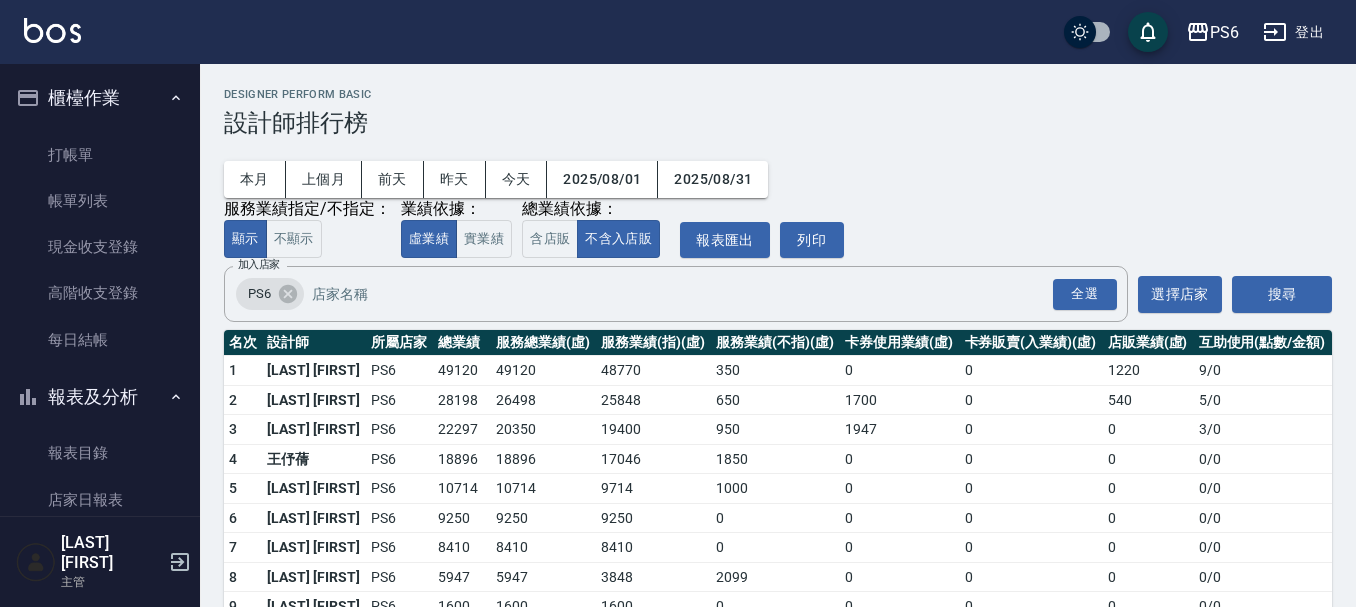 scroll, scrollTop: 0, scrollLeft: 0, axis: both 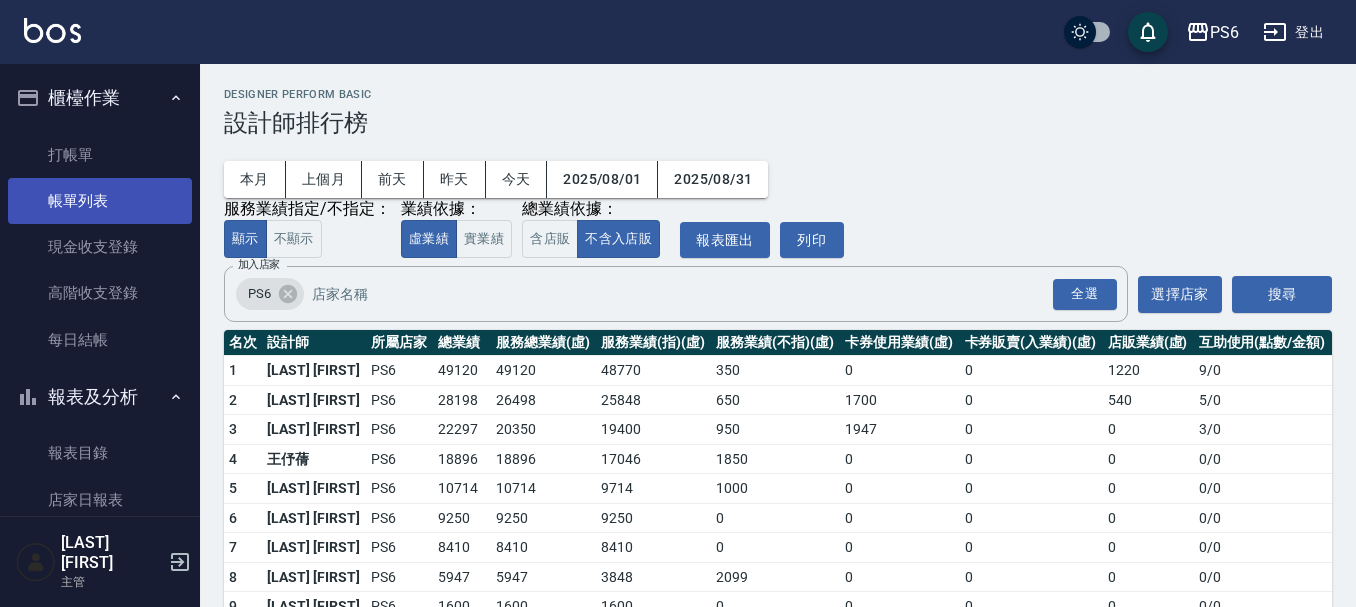 click on "帳單列表" at bounding box center [100, 201] 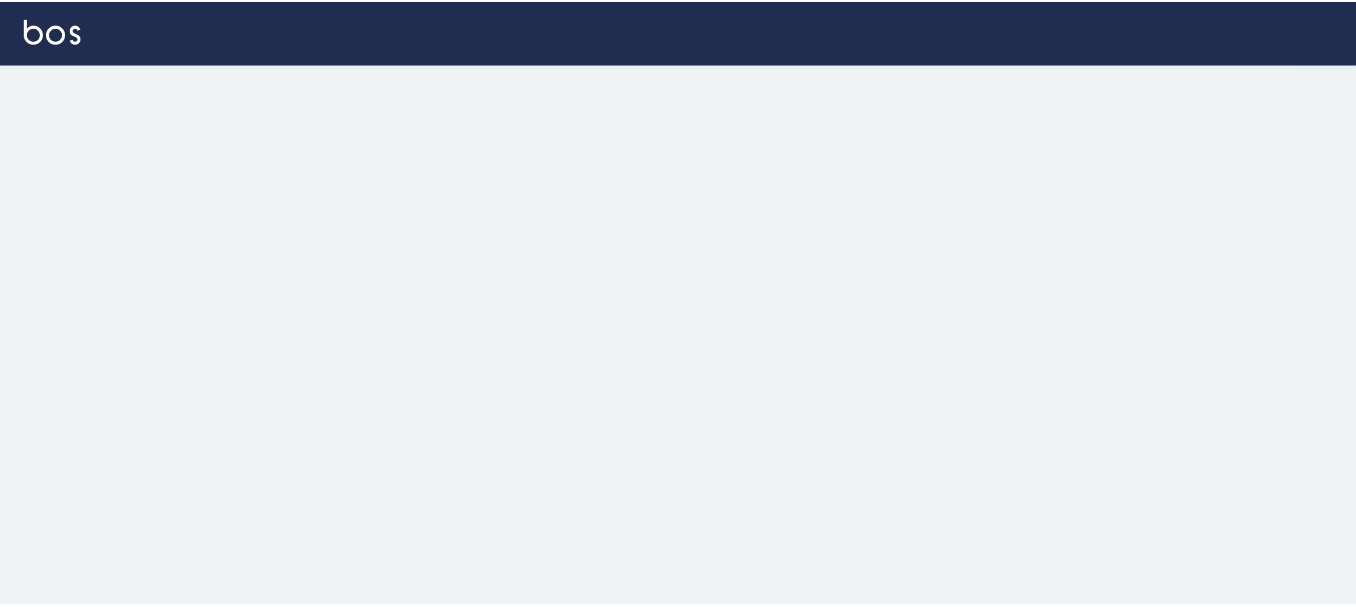 scroll, scrollTop: 0, scrollLeft: 0, axis: both 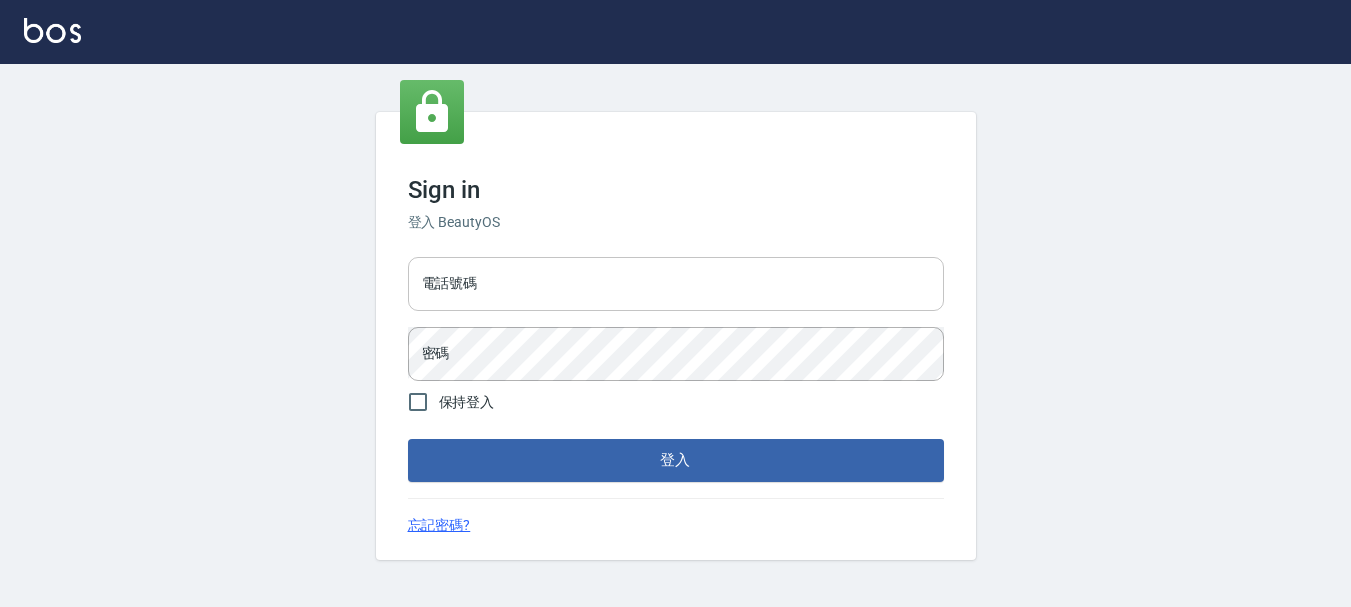 click on "電話號碼" at bounding box center (676, 284) 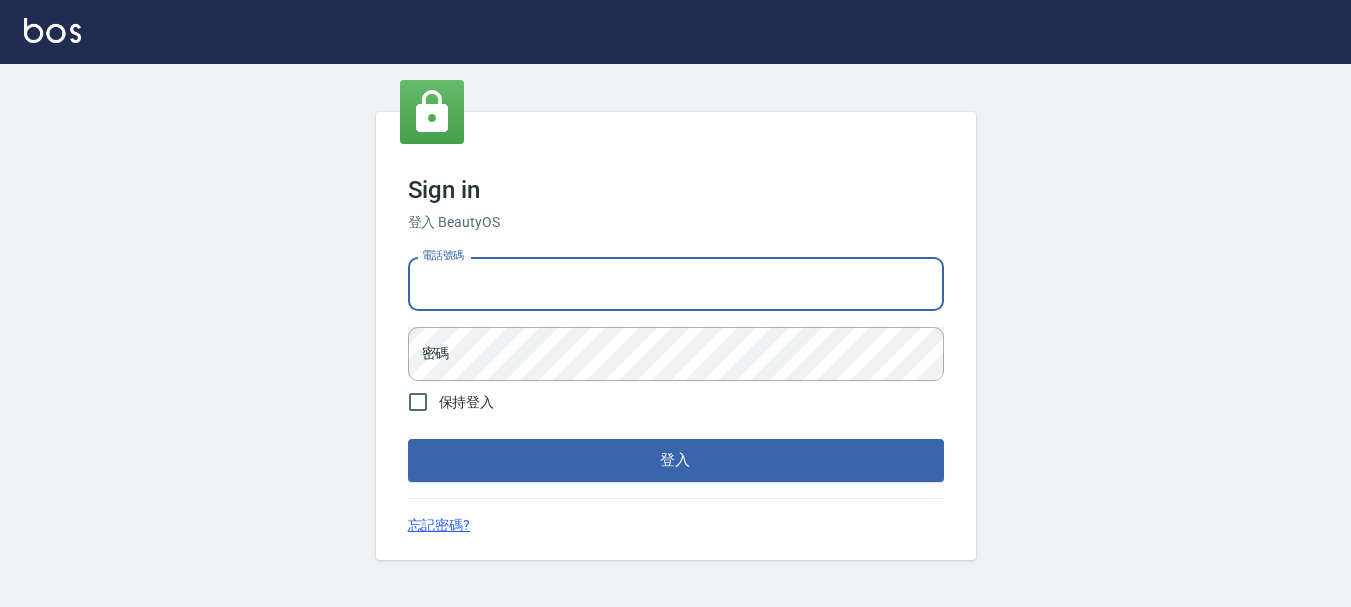 type on "[PHONE]" 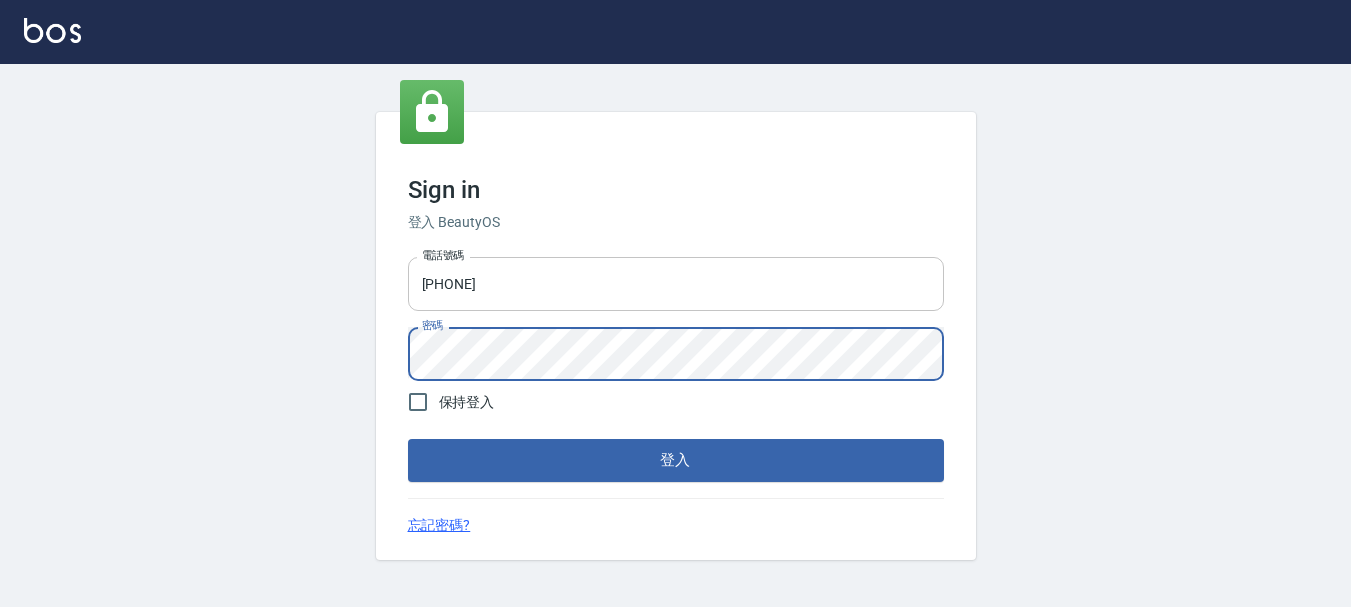click on "登入" at bounding box center (676, 460) 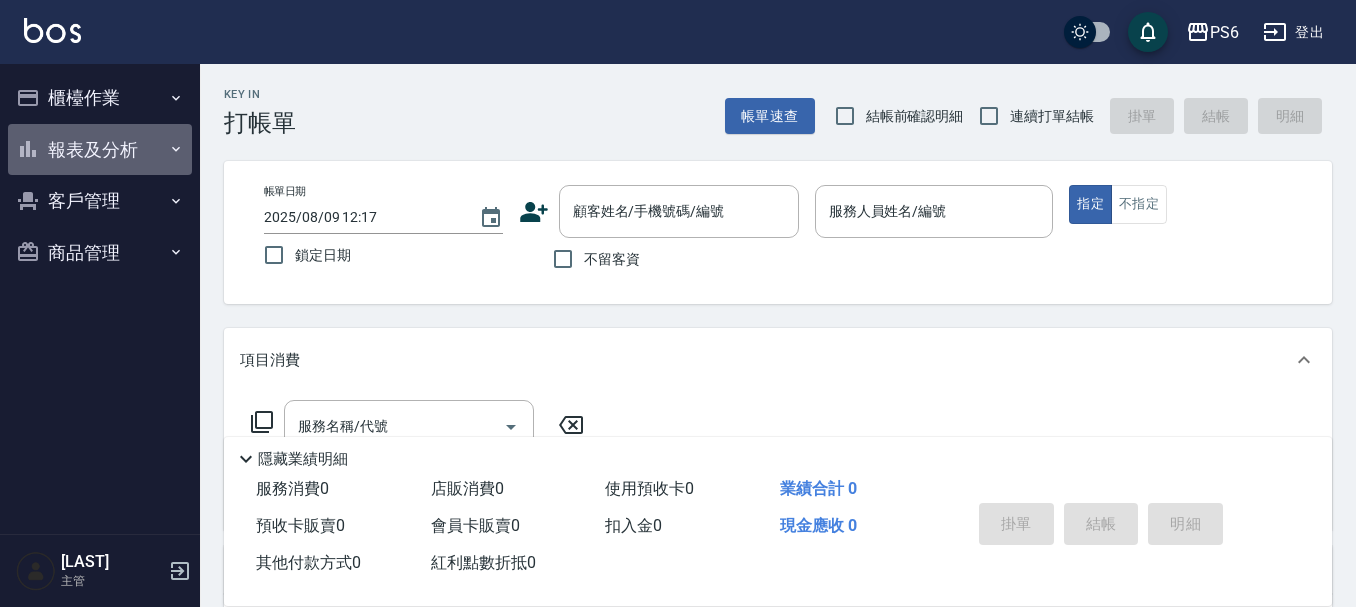 click on "報表及分析" at bounding box center (100, 150) 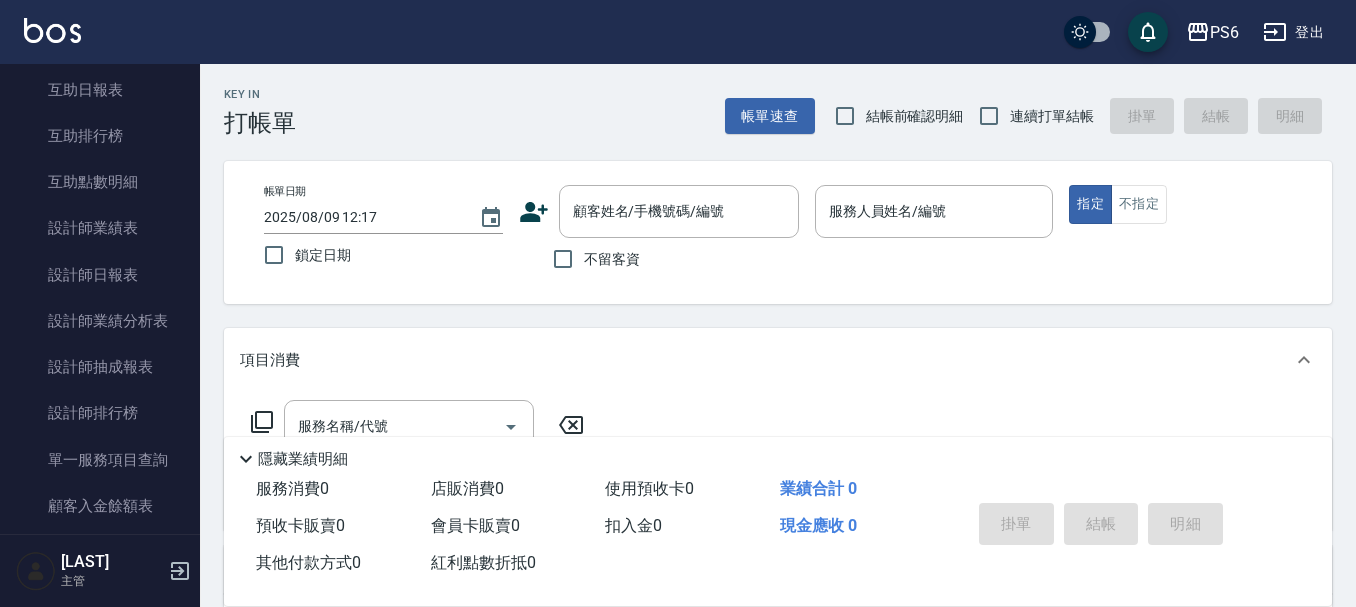 scroll, scrollTop: 300, scrollLeft: 0, axis: vertical 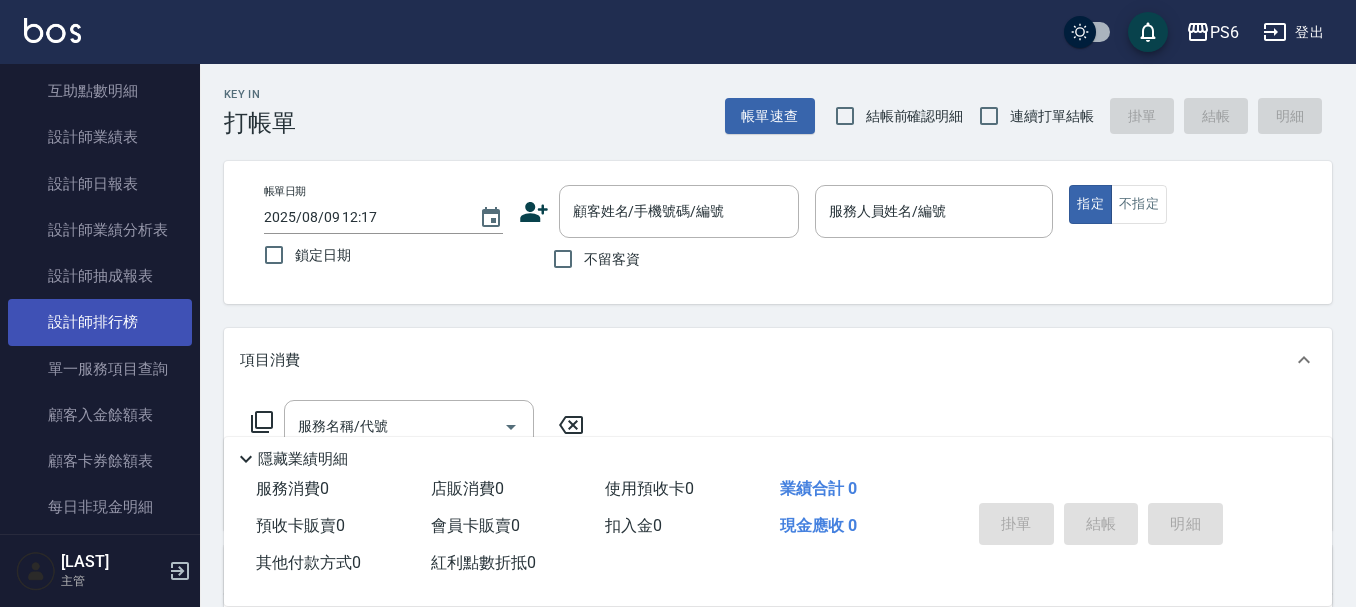 click on "設計師排行榜" at bounding box center (100, 322) 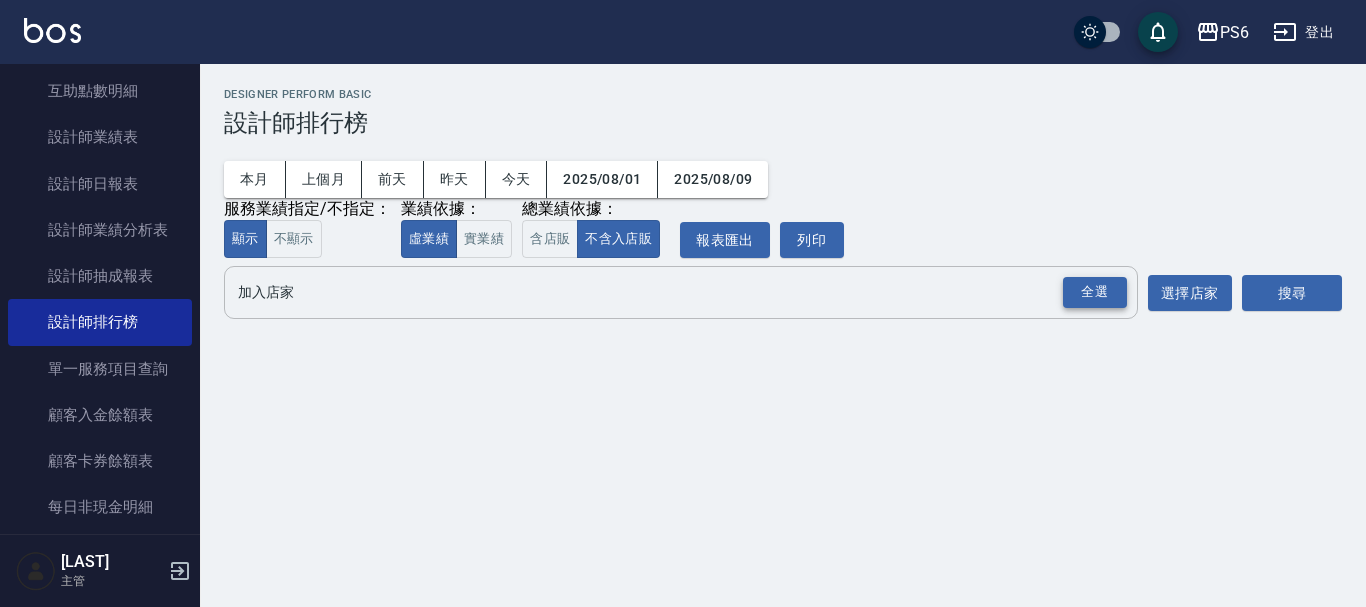 click on "全選" at bounding box center (1095, 292) 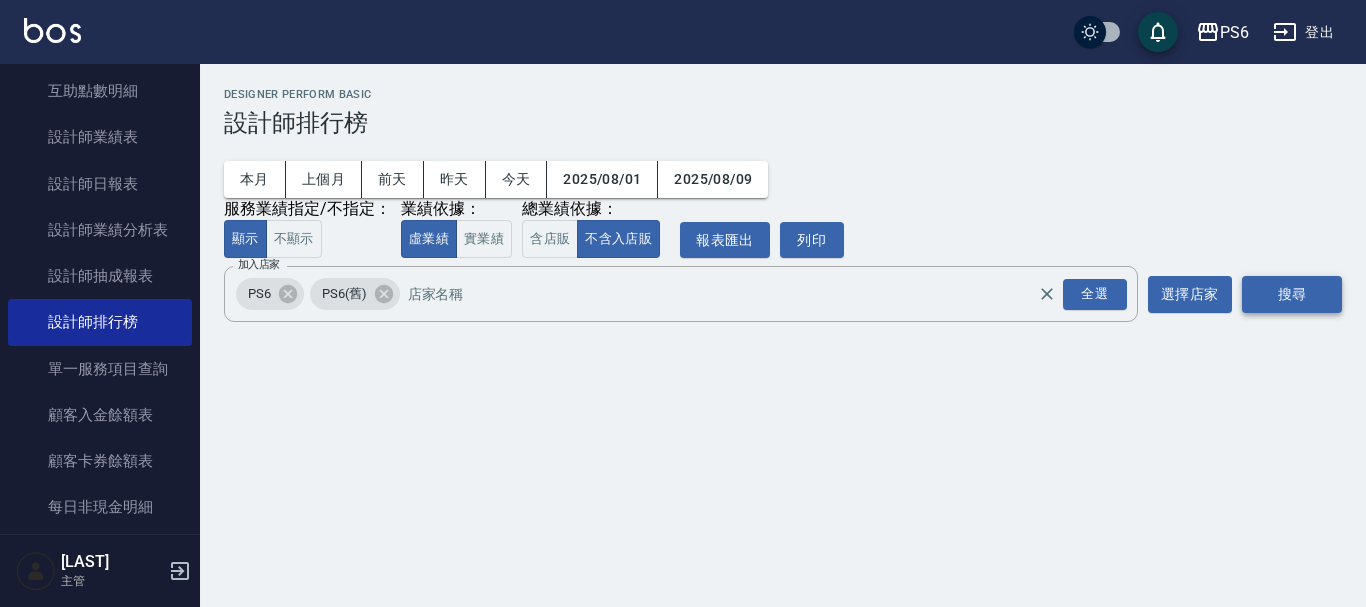 click on "搜尋" at bounding box center [1292, 294] 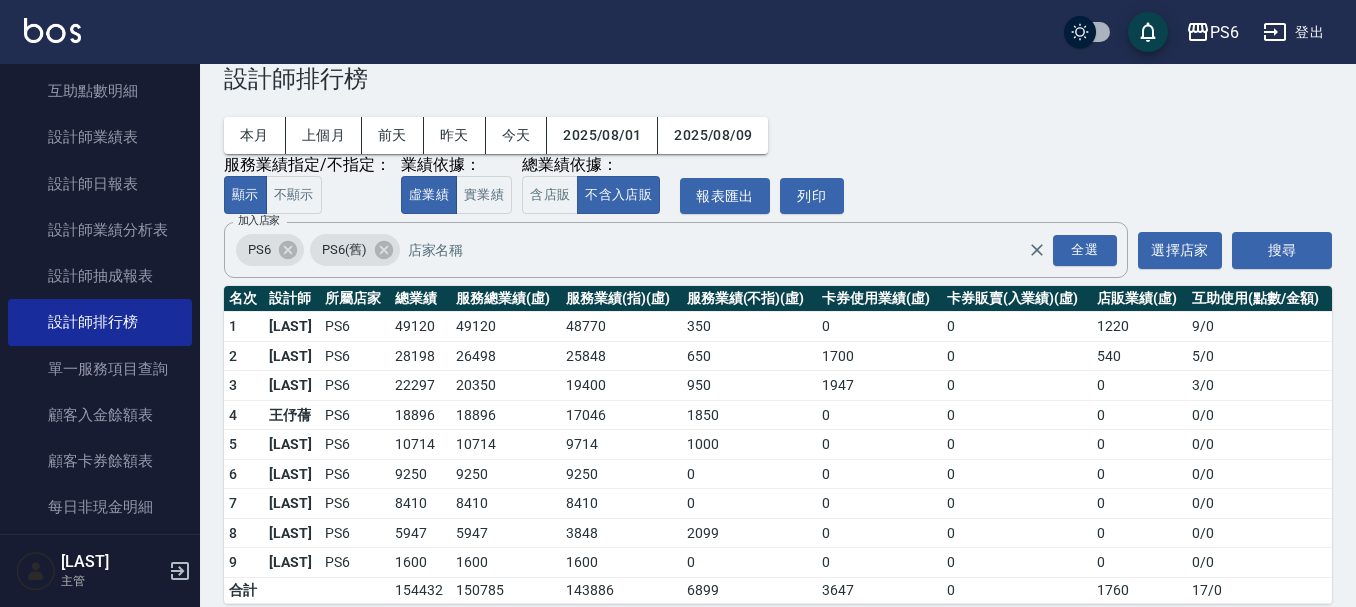 scroll, scrollTop: 68, scrollLeft: 0, axis: vertical 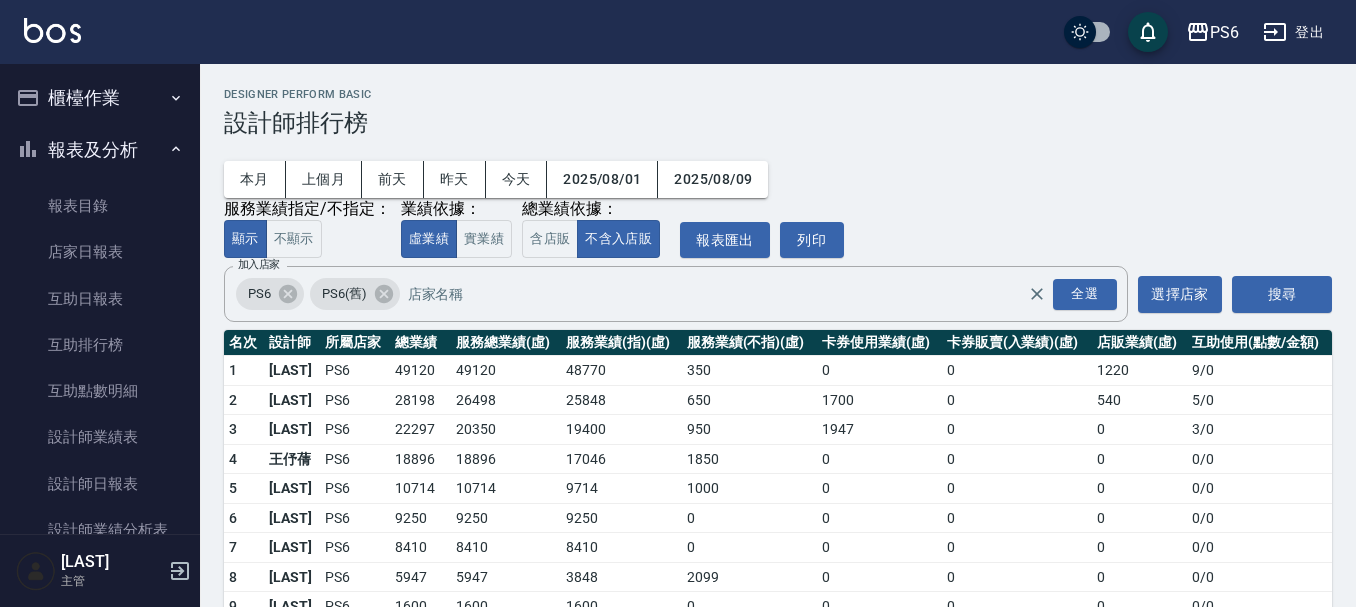 click on "櫃檯作業" at bounding box center (100, 98) 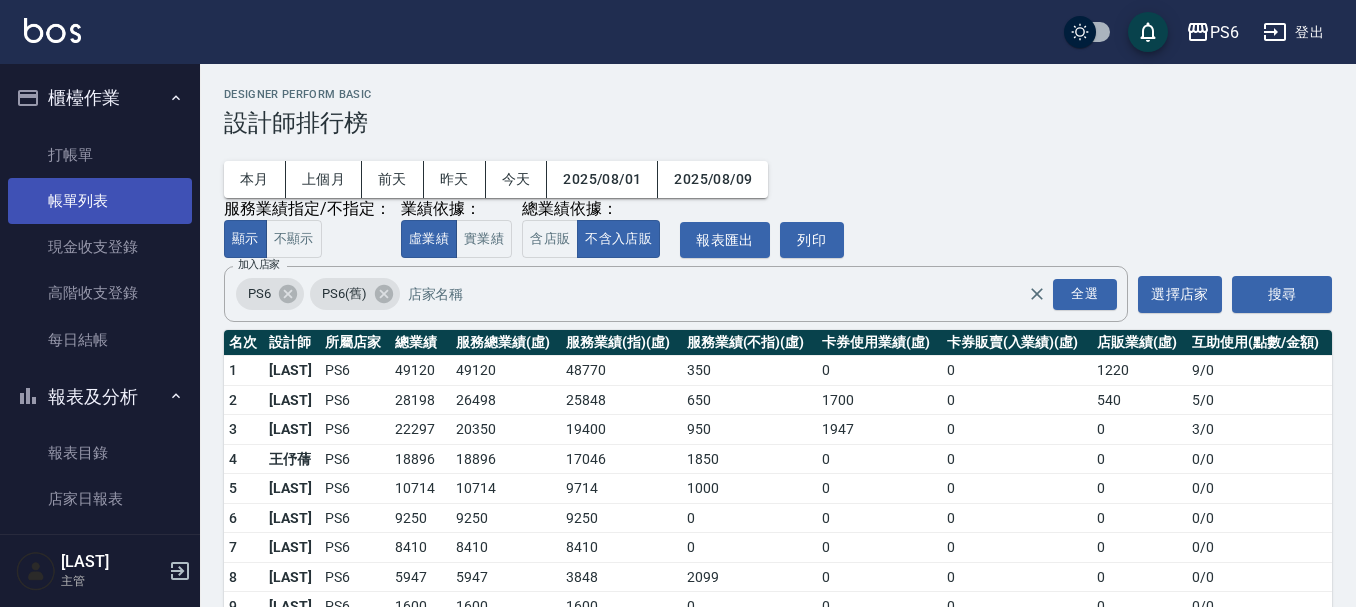 click on "帳單列表" at bounding box center (100, 201) 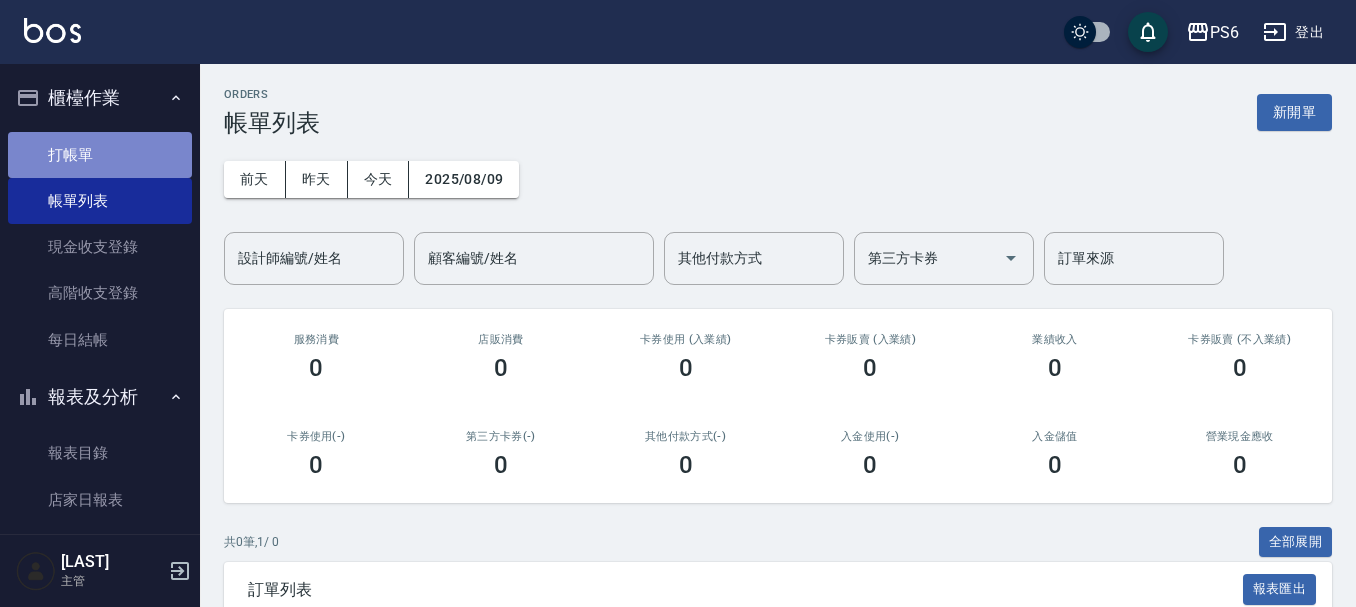 click on "打帳單" at bounding box center (100, 155) 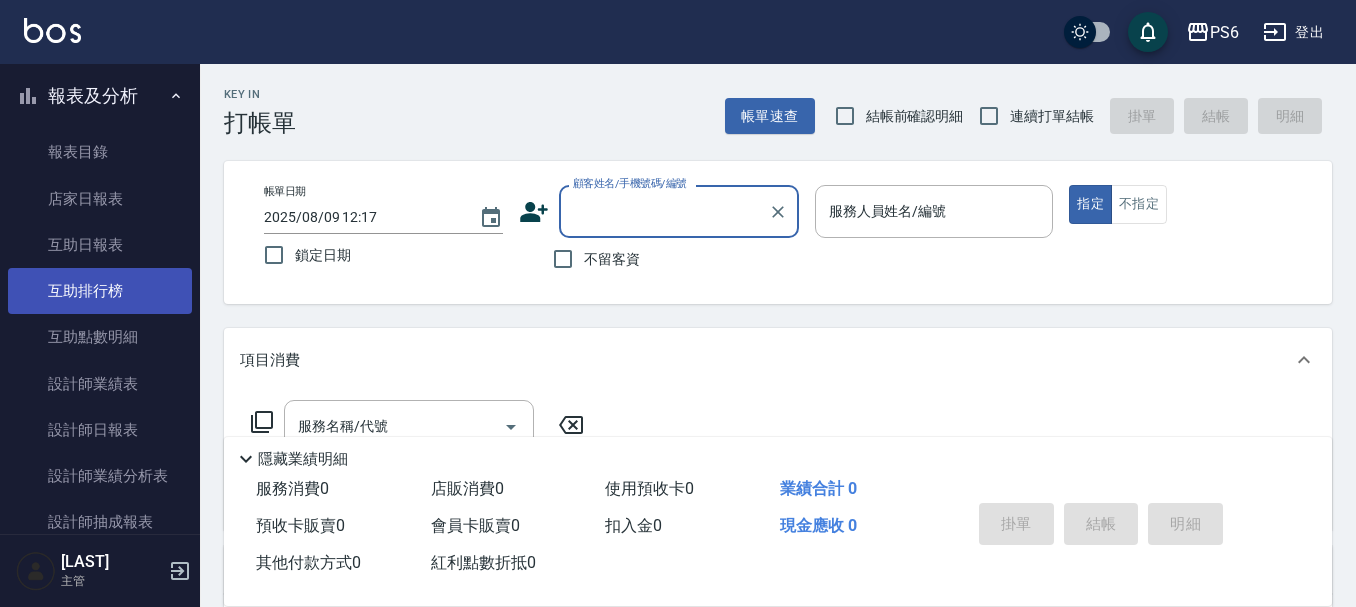 scroll, scrollTop: 400, scrollLeft: 0, axis: vertical 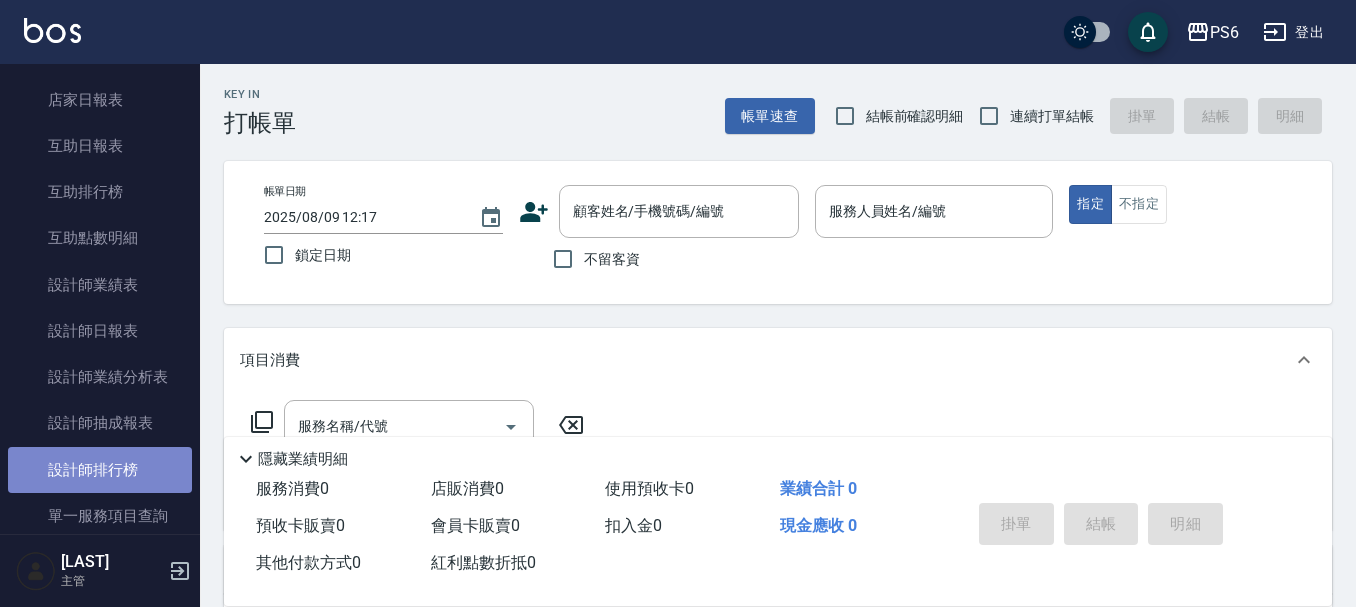 click on "設計師排行榜" at bounding box center [100, 470] 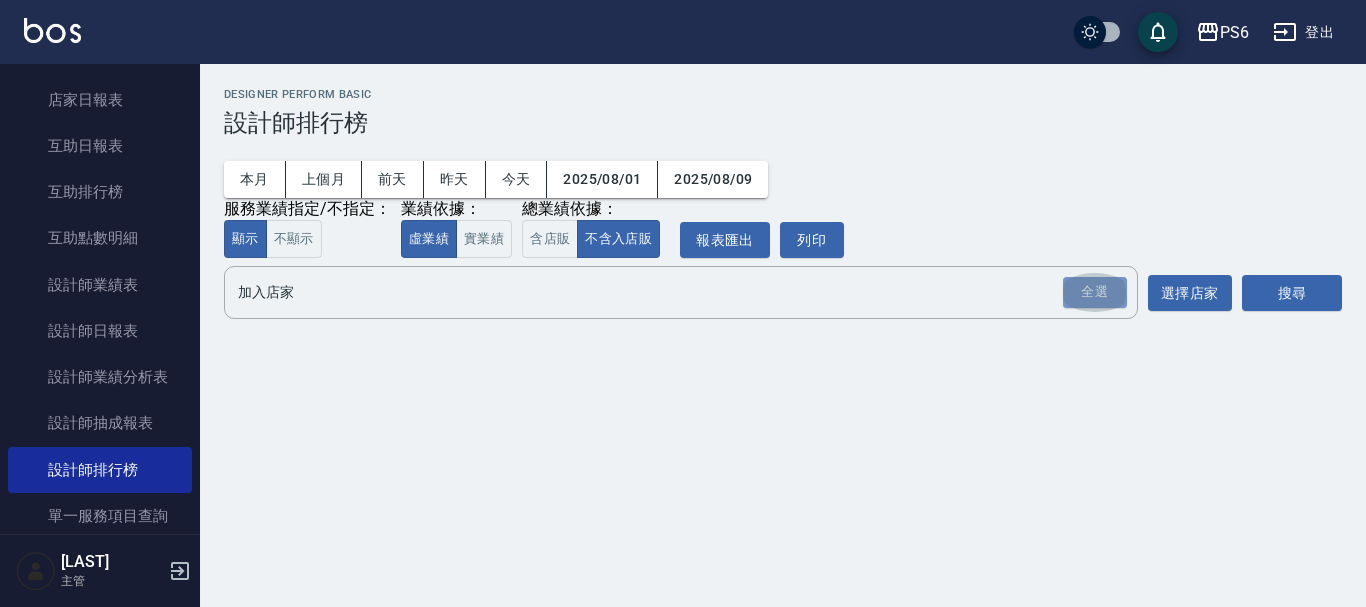 drag, startPoint x: 1081, startPoint y: 287, endPoint x: 1245, endPoint y: 327, distance: 168.80759 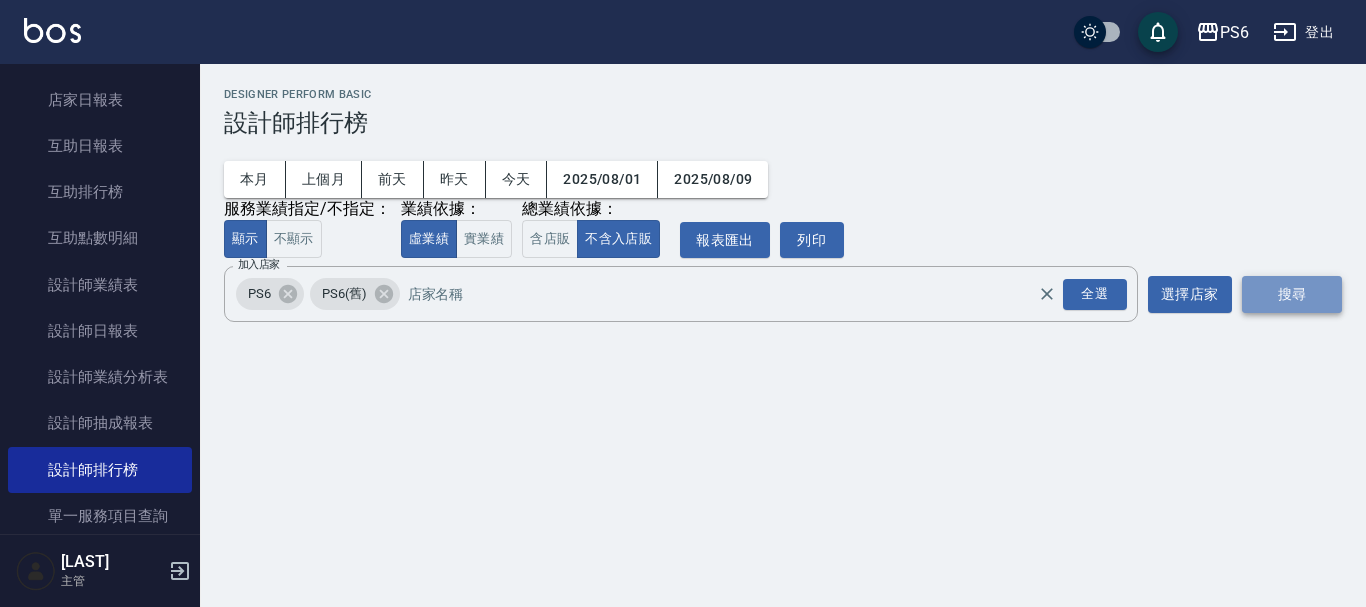 drag, startPoint x: 1289, startPoint y: 289, endPoint x: 1277, endPoint y: 287, distance: 12.165525 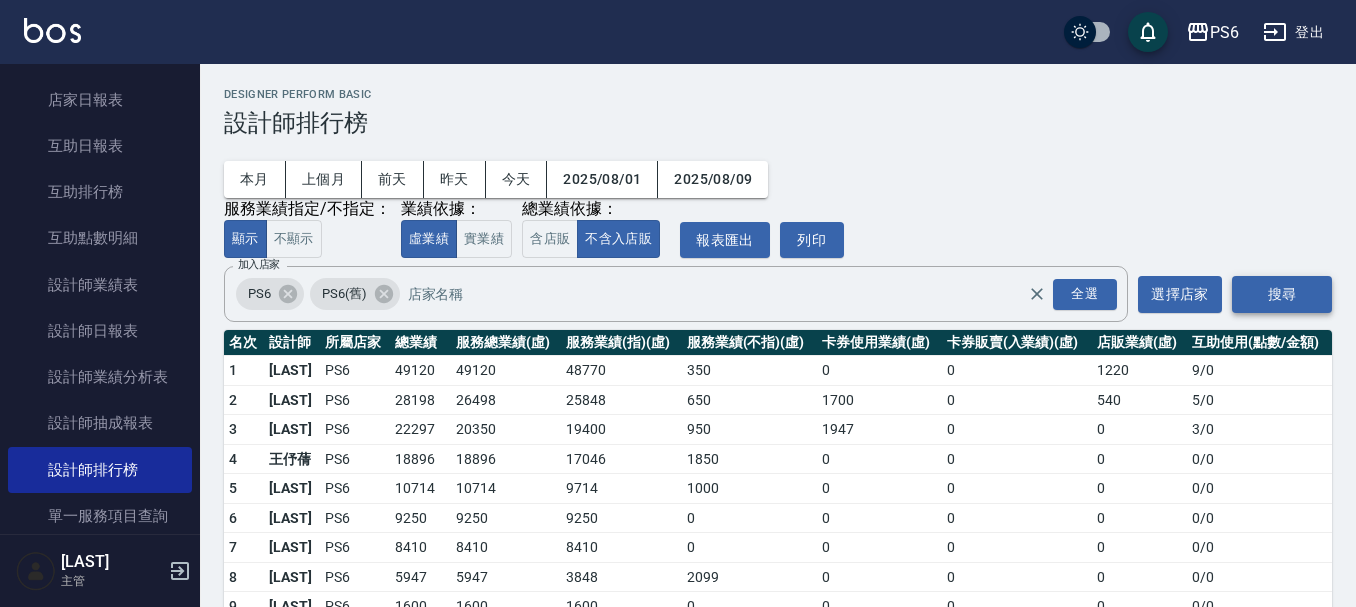 scroll, scrollTop: 68, scrollLeft: 0, axis: vertical 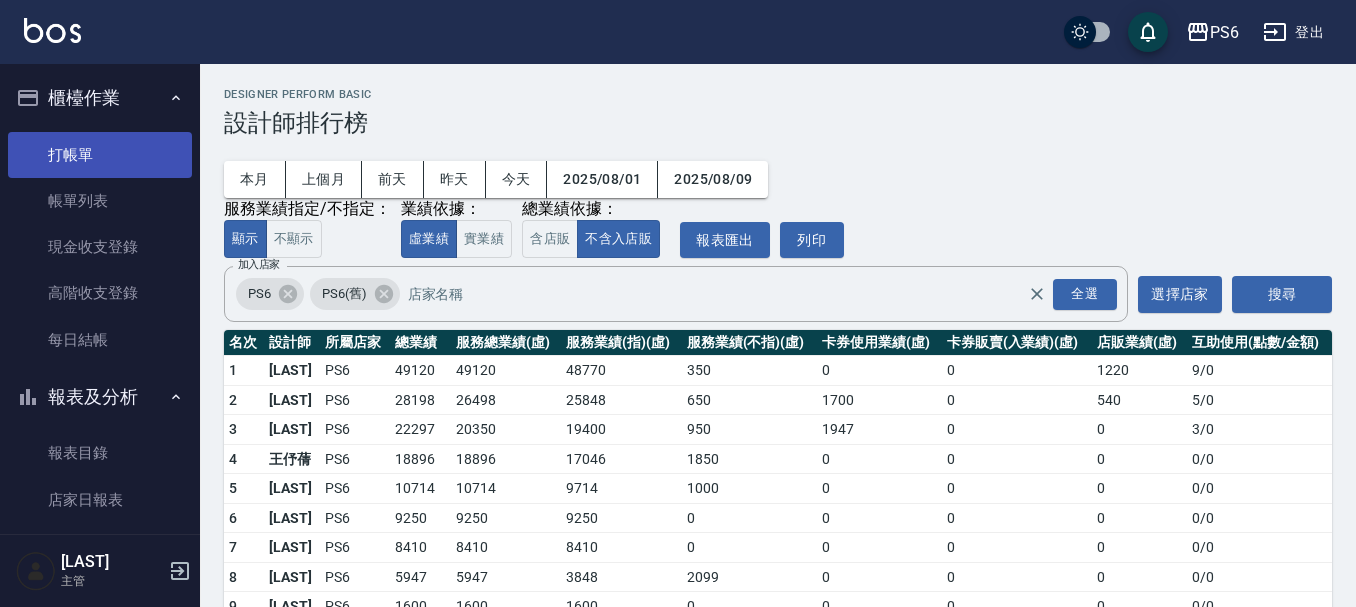 click on "打帳單" at bounding box center (100, 155) 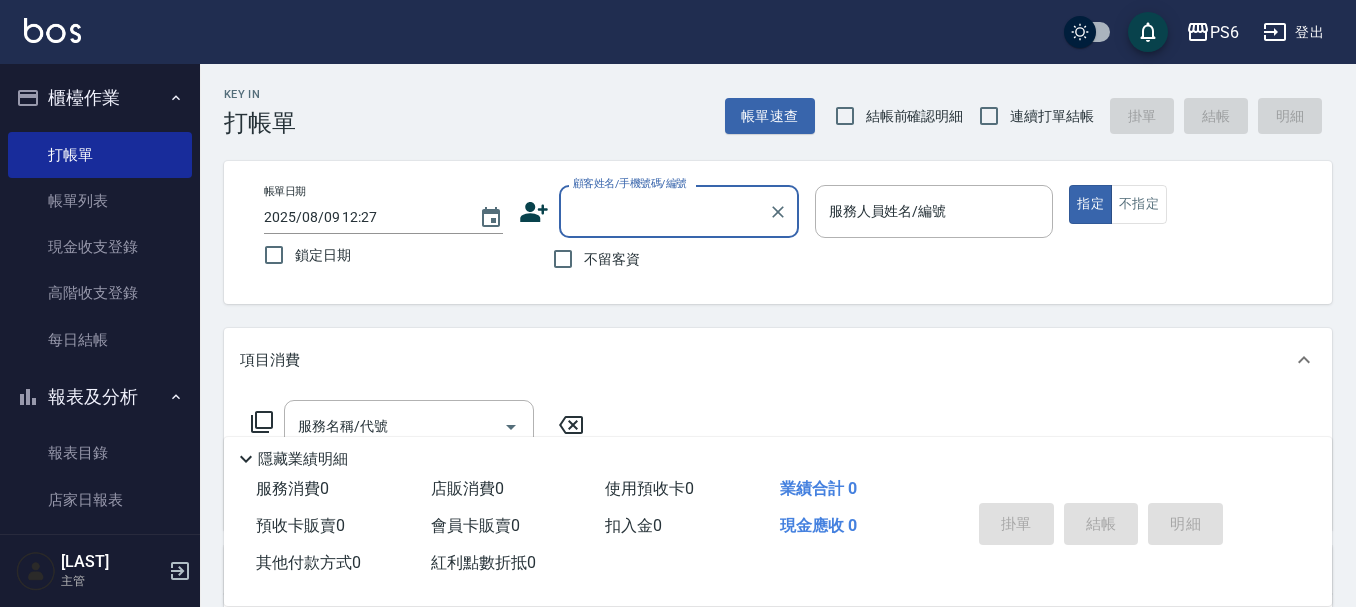 click on "顧客姓名/手機號碼/編號" at bounding box center [664, 211] 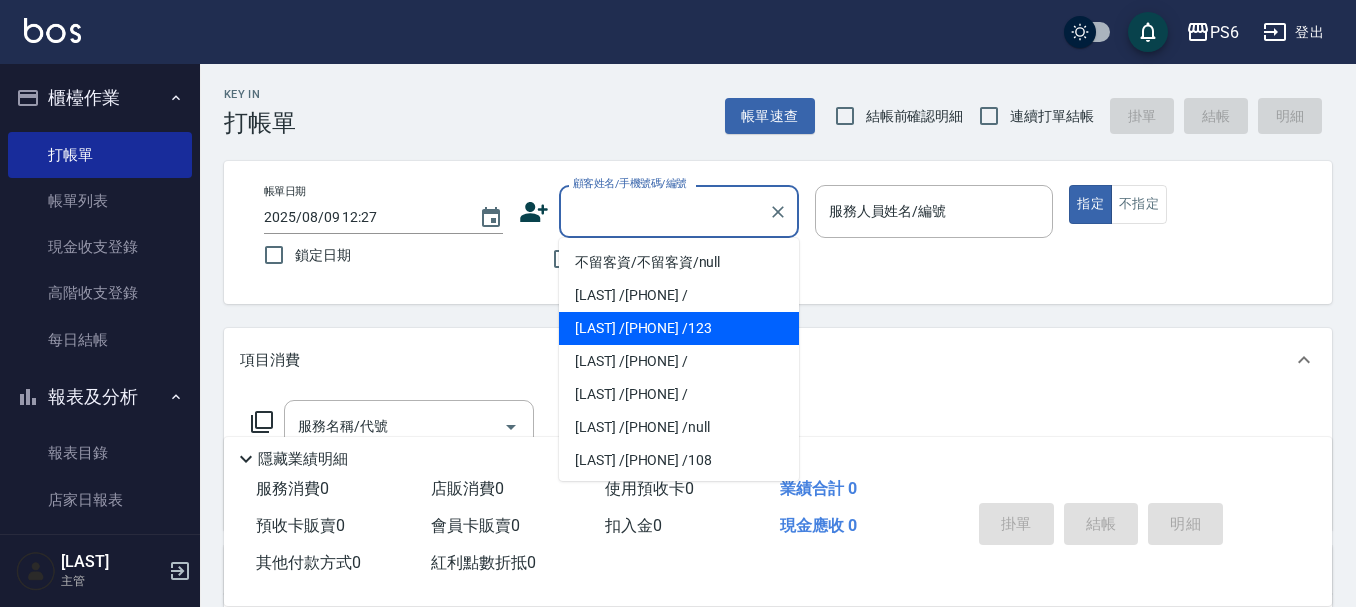 click on "[LAST] /[PHONE] /123" at bounding box center [679, 328] 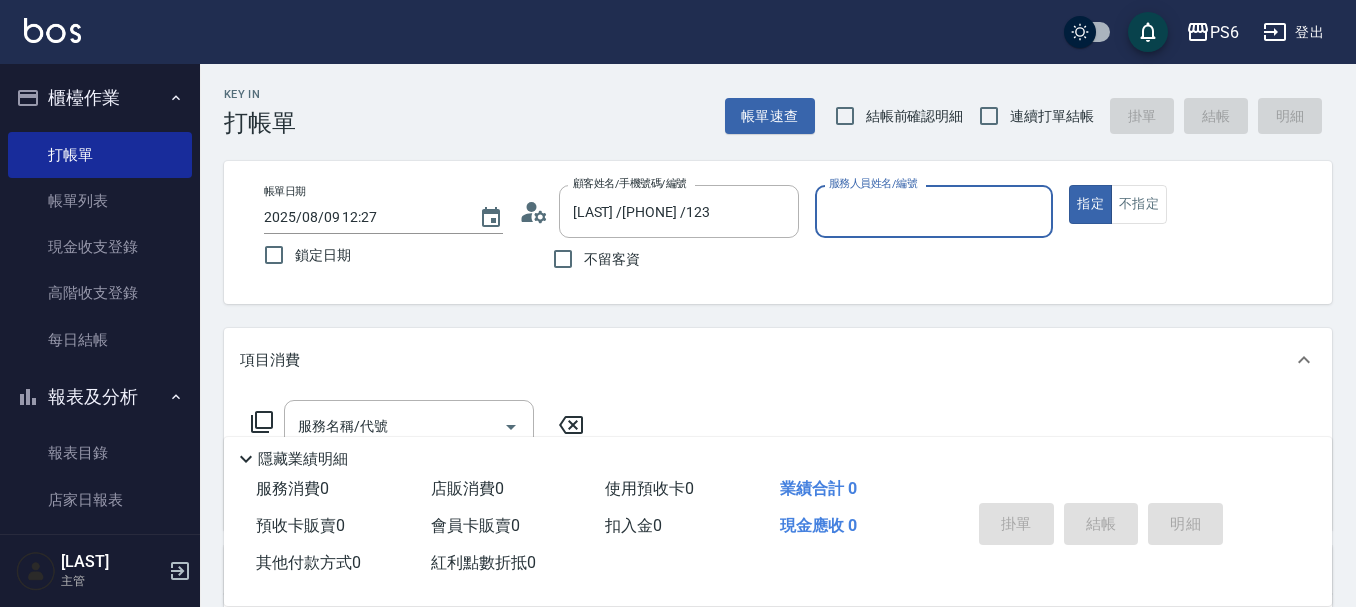type on "[LAST]-[NUMBER]" 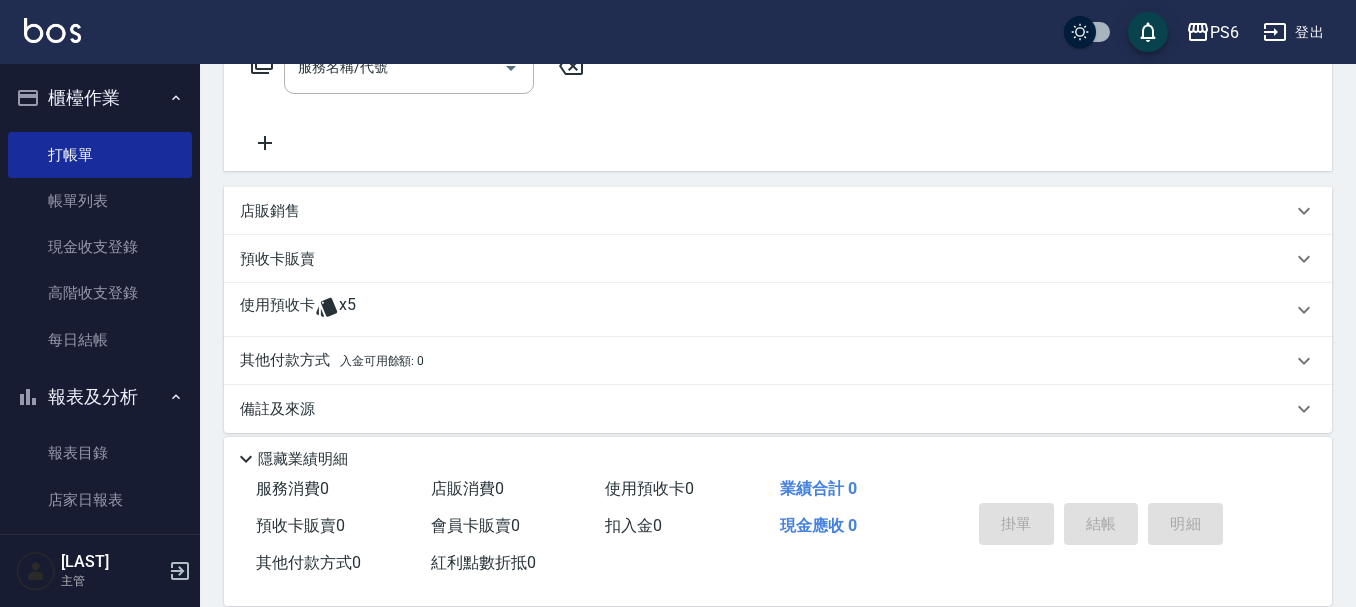 scroll, scrollTop: 377, scrollLeft: 0, axis: vertical 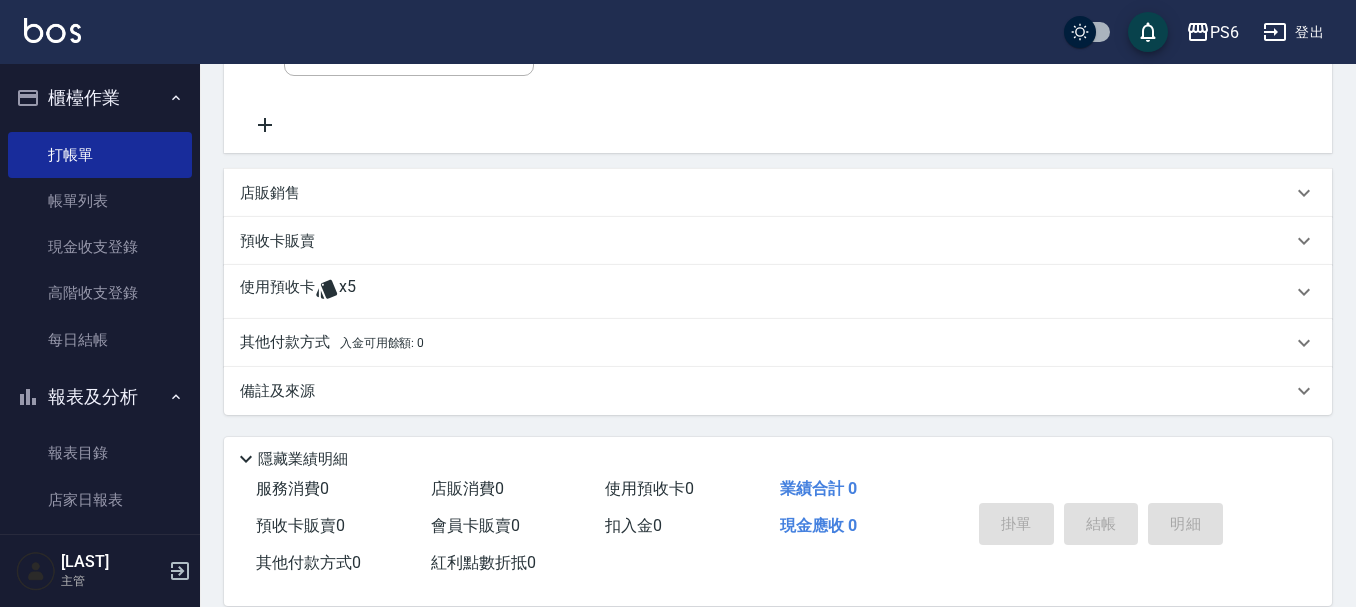 click on "使用預收卡 x5" at bounding box center (766, 292) 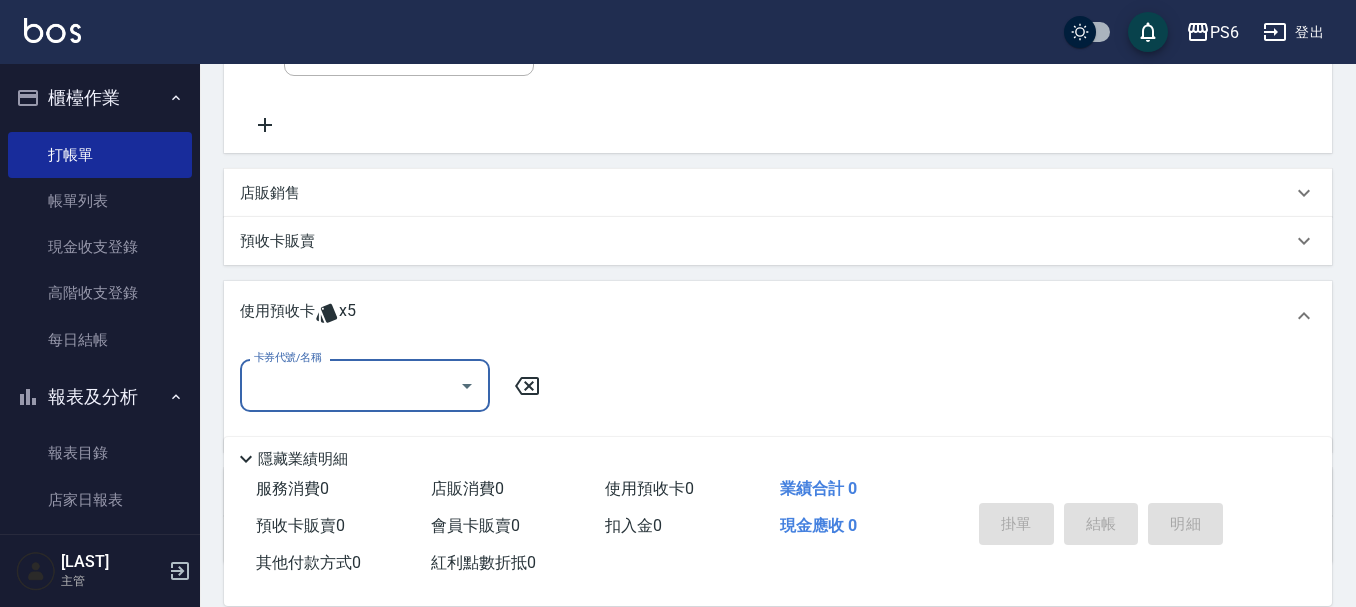 scroll, scrollTop: 2, scrollLeft: 0, axis: vertical 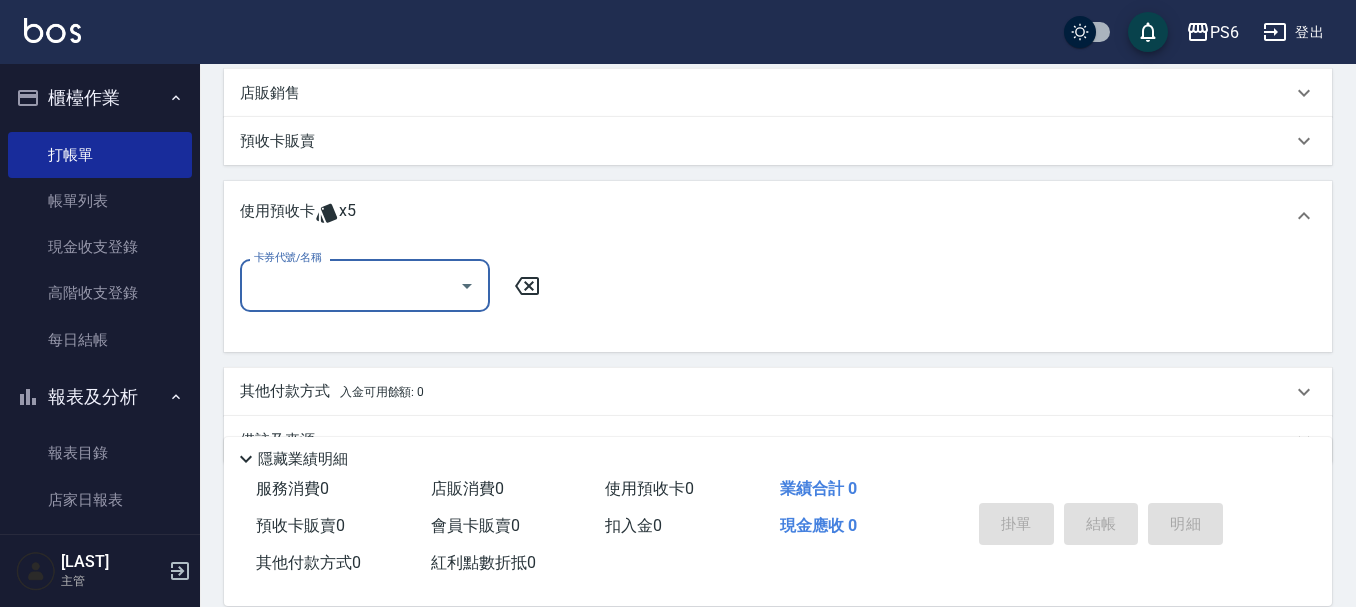 click on "卡券代號/名稱" at bounding box center (350, 285) 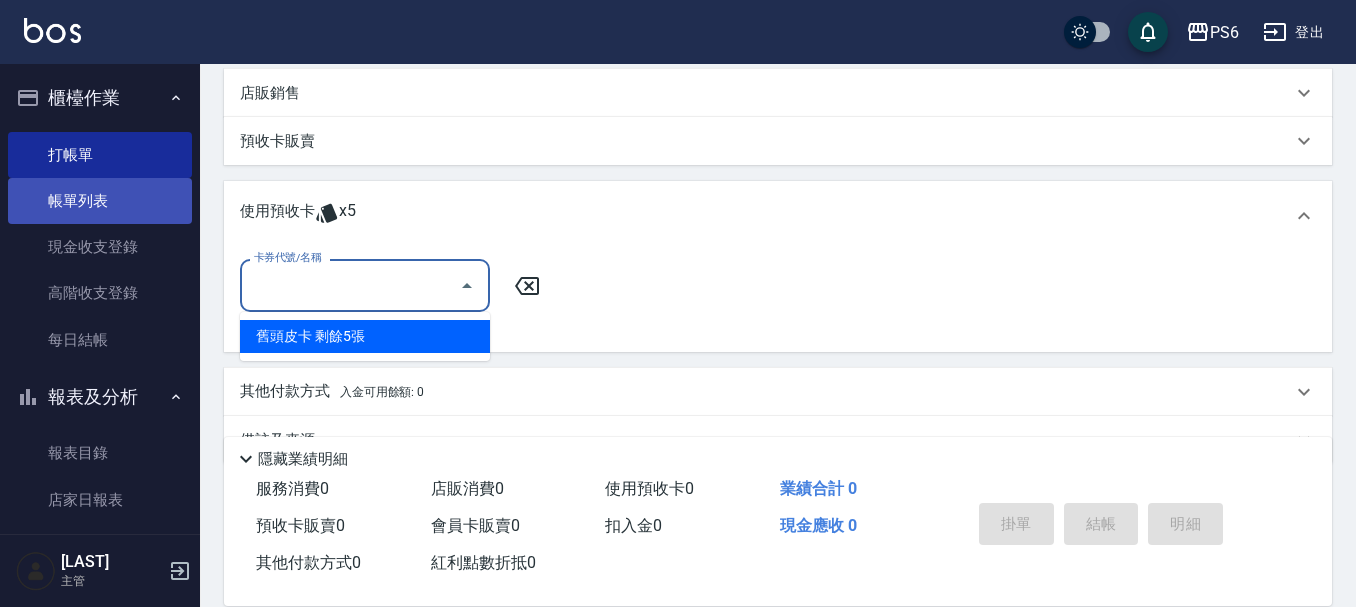 click on "帳單列表" at bounding box center (100, 201) 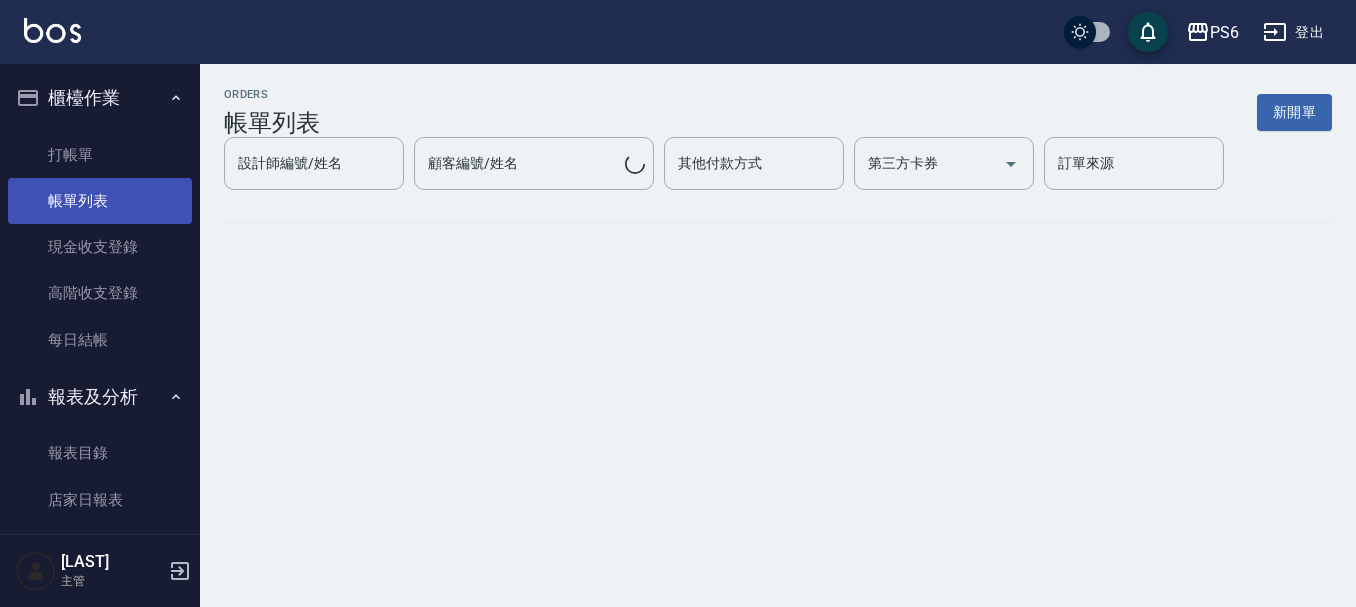 scroll, scrollTop: 0, scrollLeft: 0, axis: both 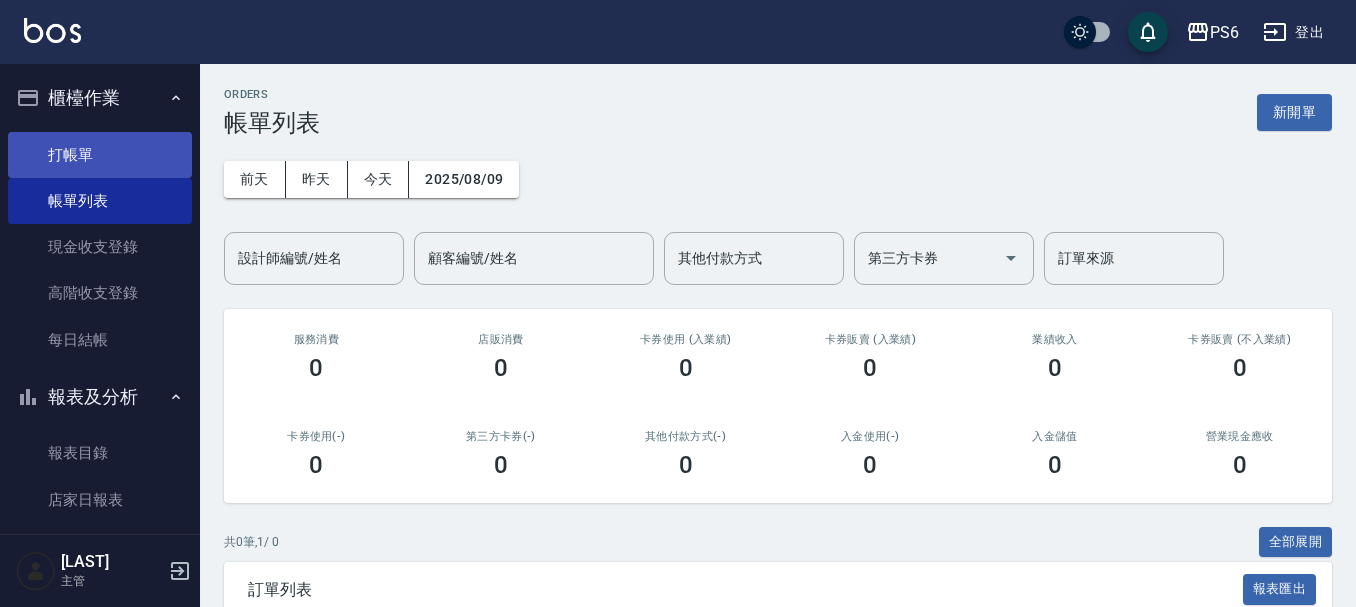 click on "打帳單" at bounding box center [100, 155] 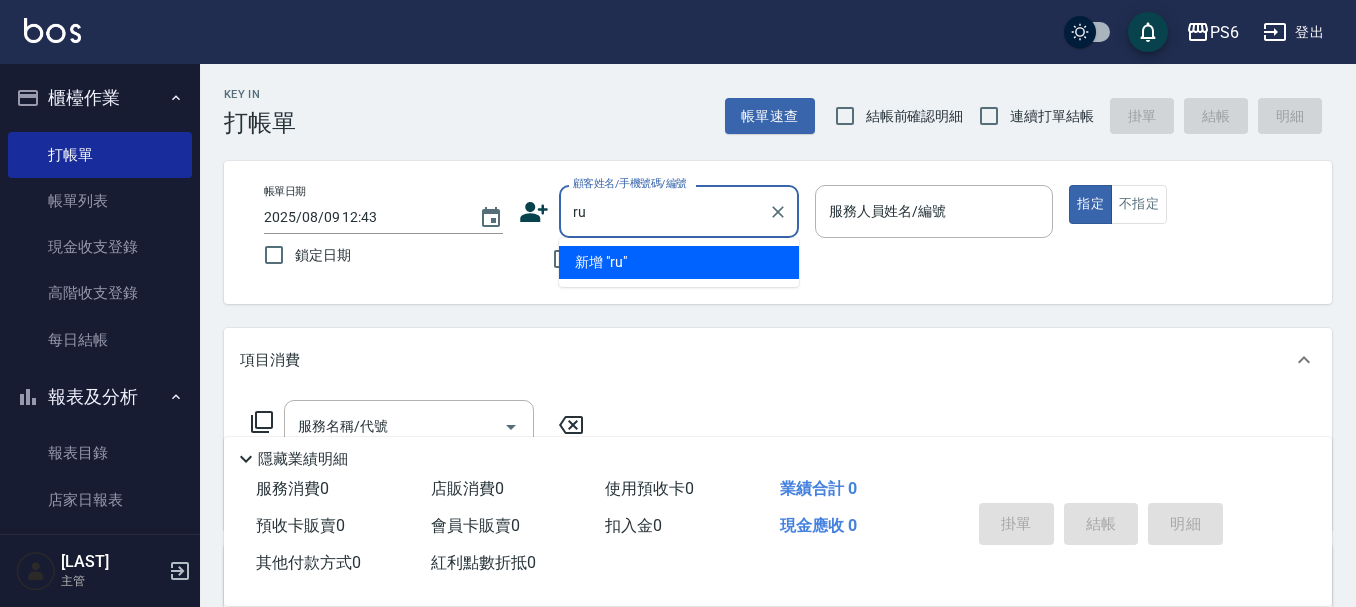 type on "r" 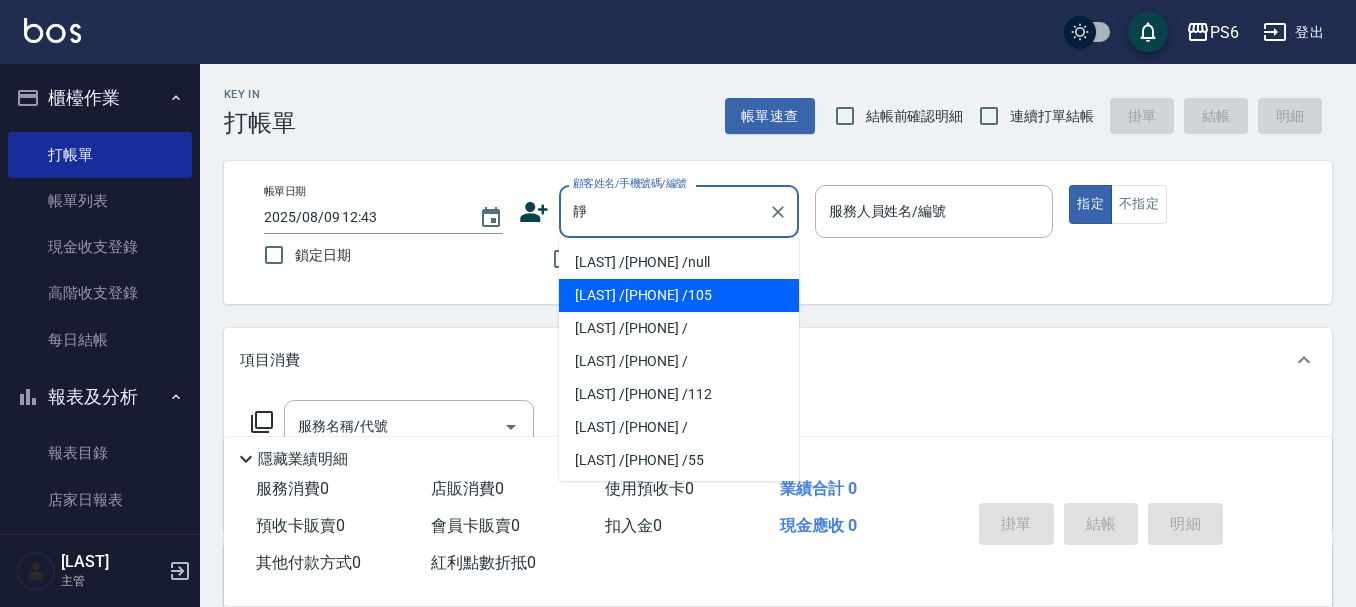 click on "[LAST] /[PHONE] /105" at bounding box center (679, 295) 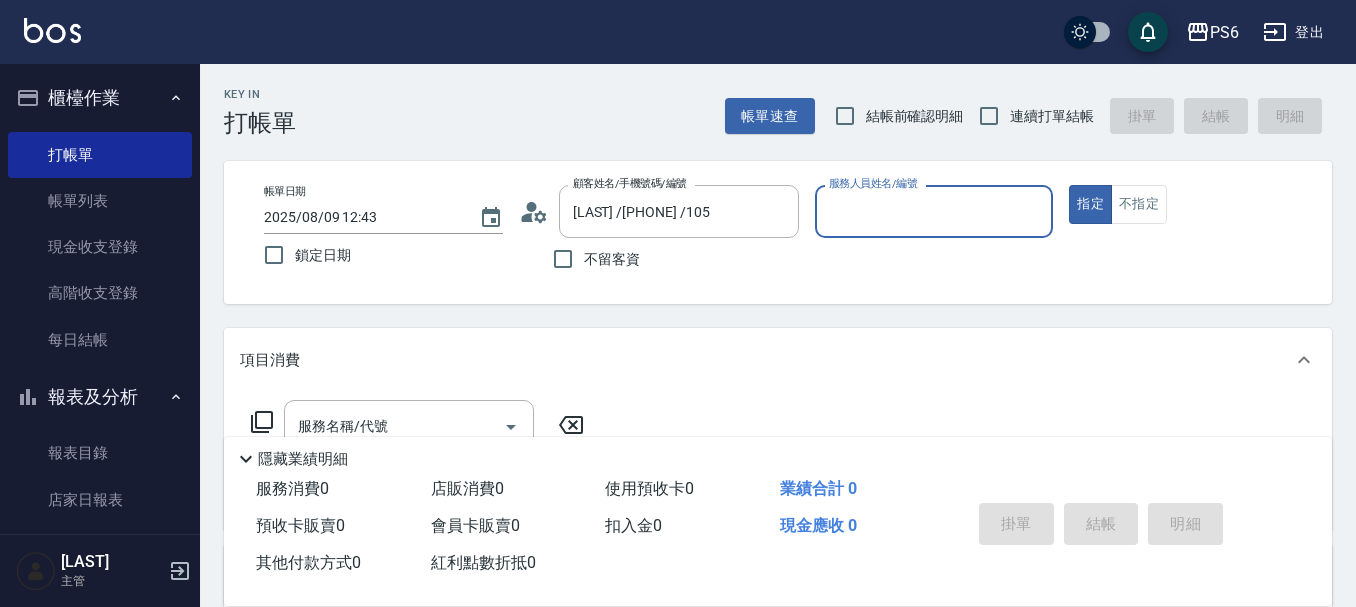 type on "[LAST]-[NUMBER]" 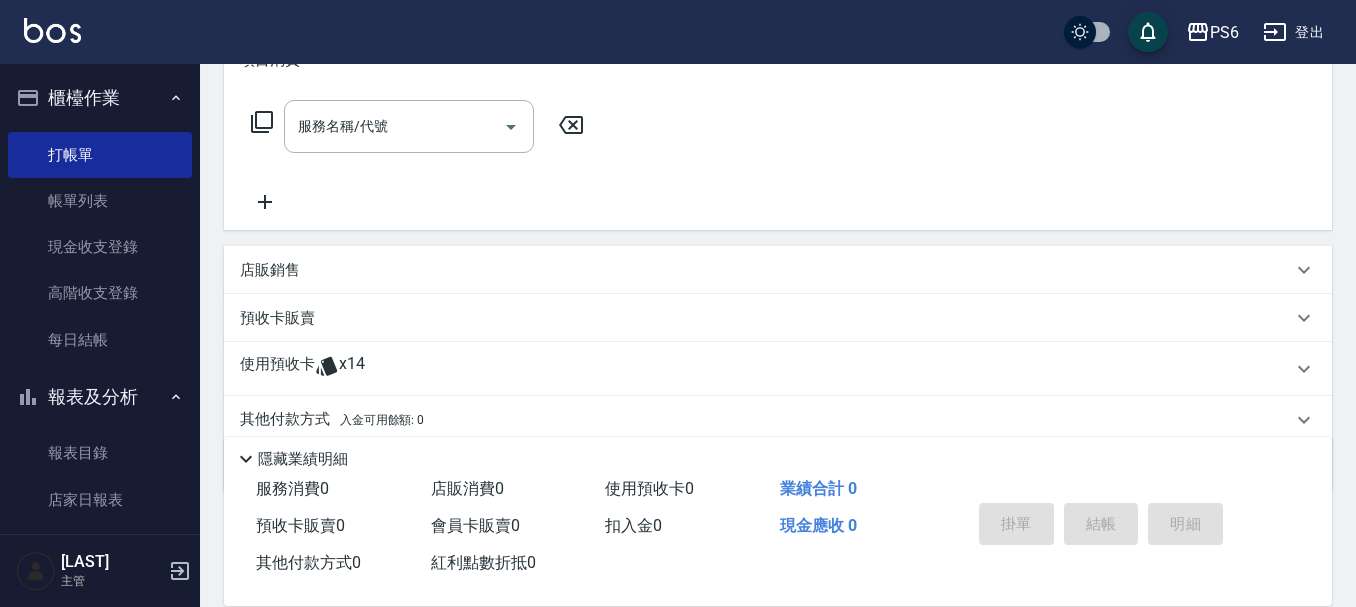 scroll, scrollTop: 377, scrollLeft: 0, axis: vertical 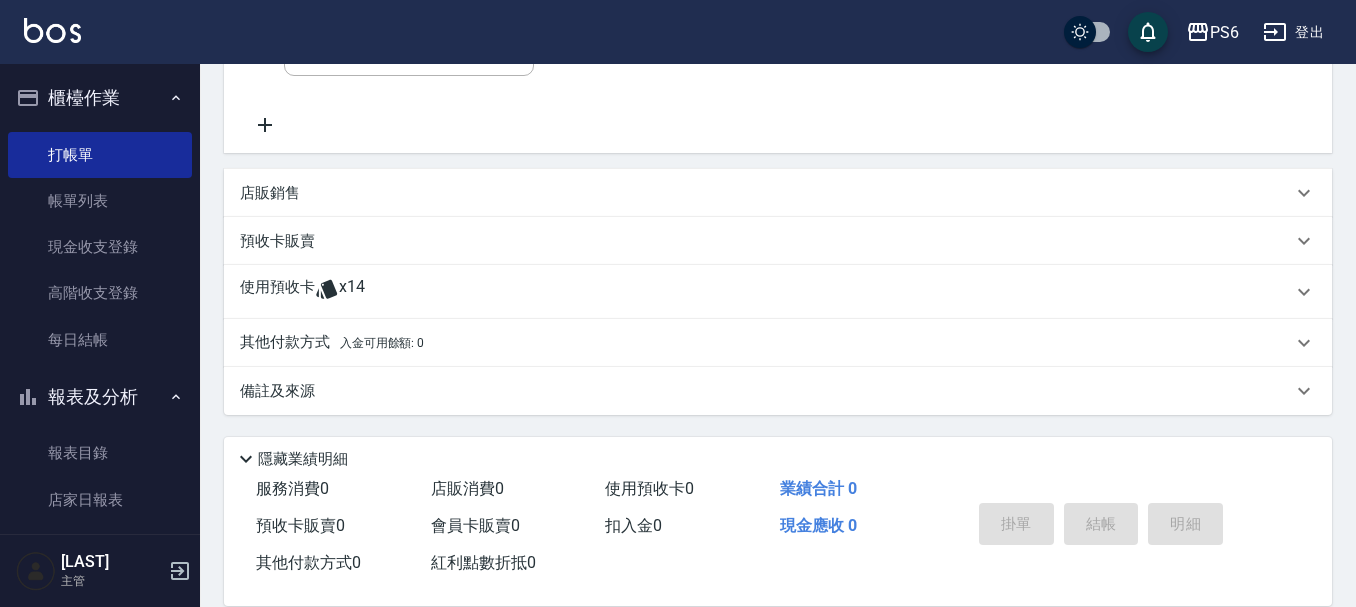 click on "使用預收卡 x14" at bounding box center (766, 292) 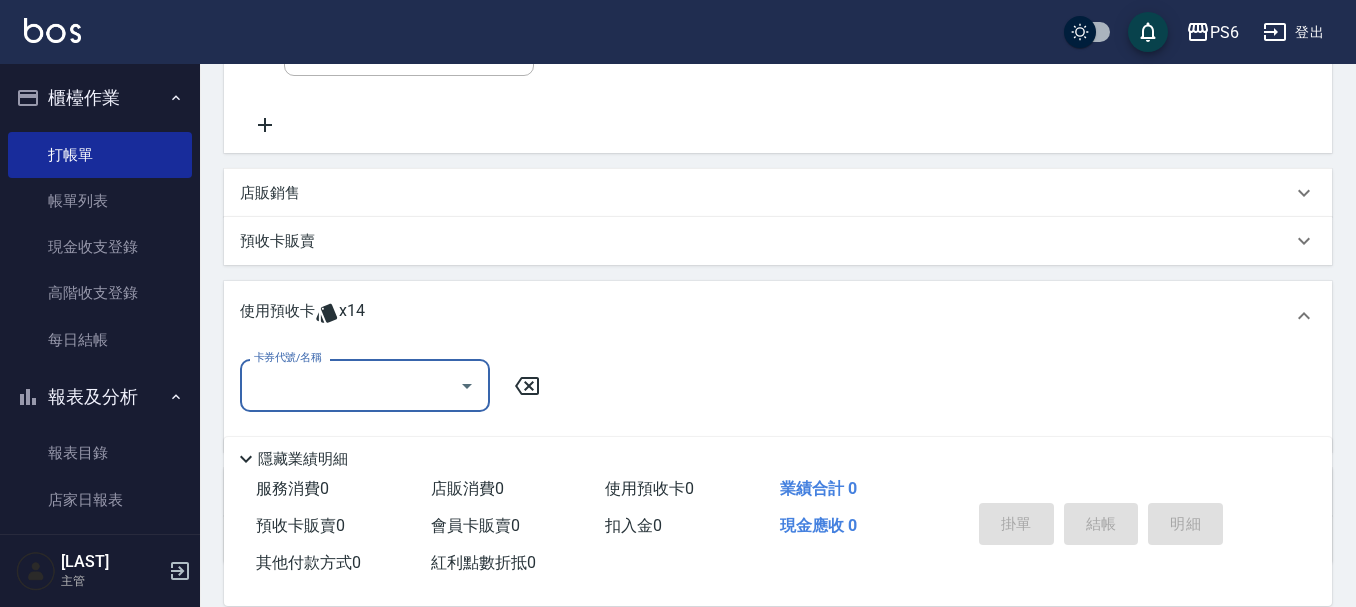 scroll, scrollTop: 0, scrollLeft: 0, axis: both 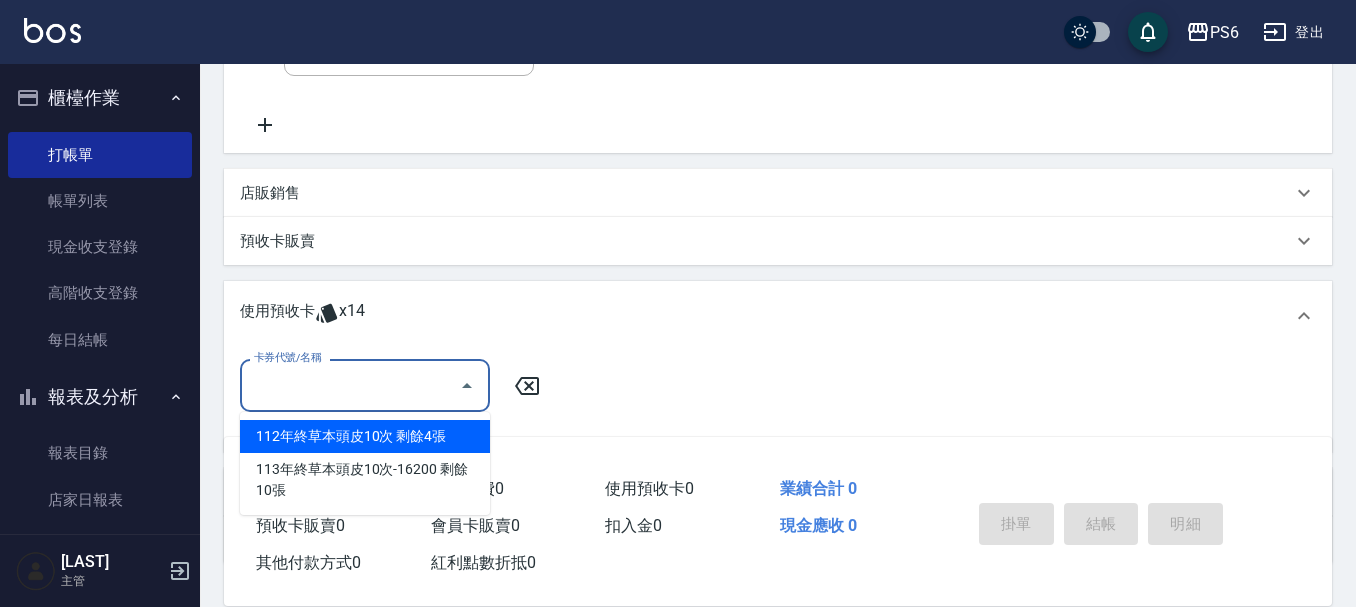 click on "卡券代號/名稱" at bounding box center [350, 385] 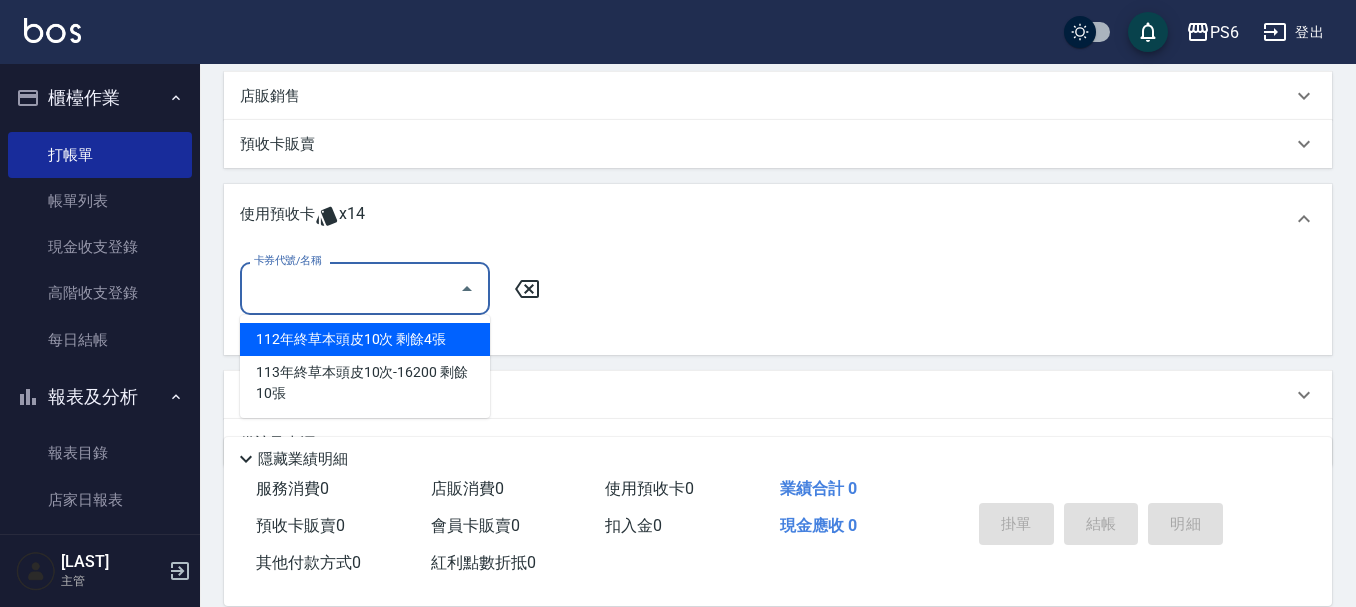 scroll, scrollTop: 477, scrollLeft: 0, axis: vertical 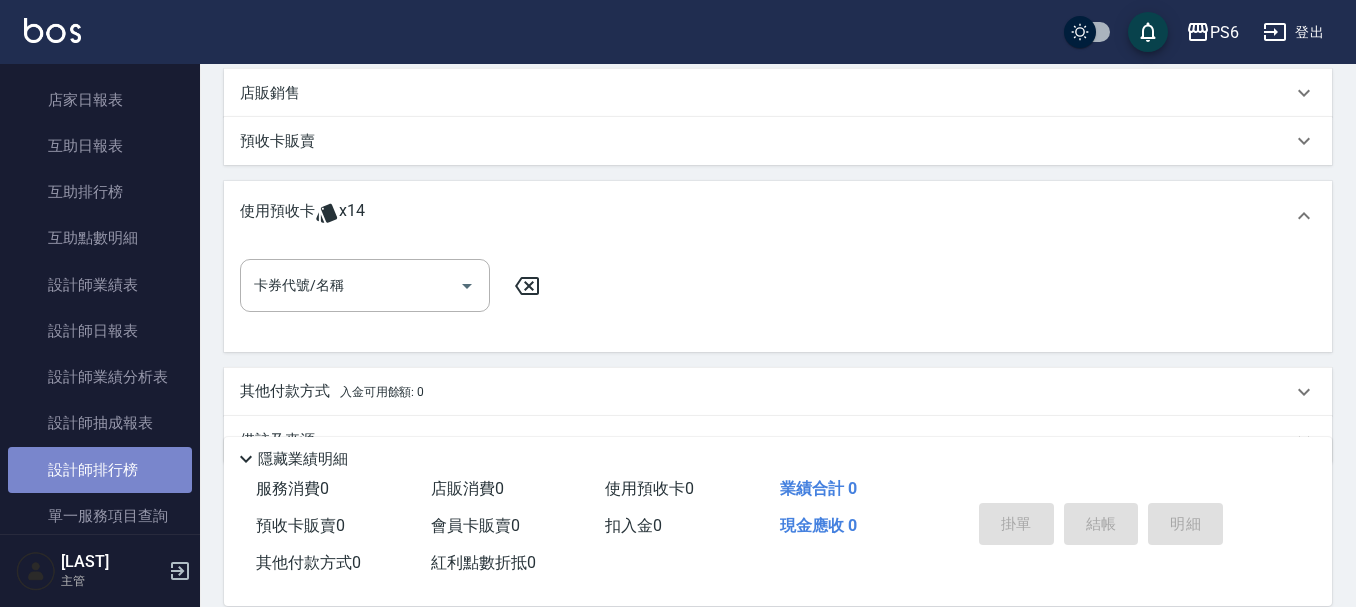 click on "設計師排行榜" at bounding box center (100, 470) 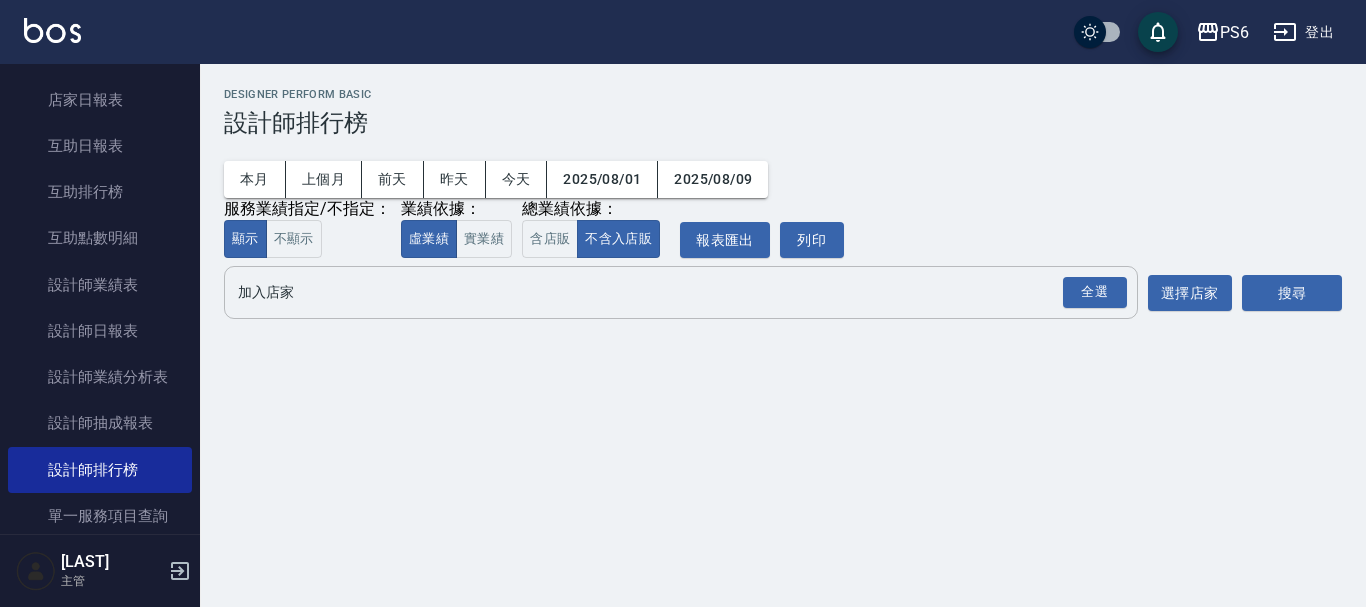click on "加入店家" at bounding box center (666, 292) 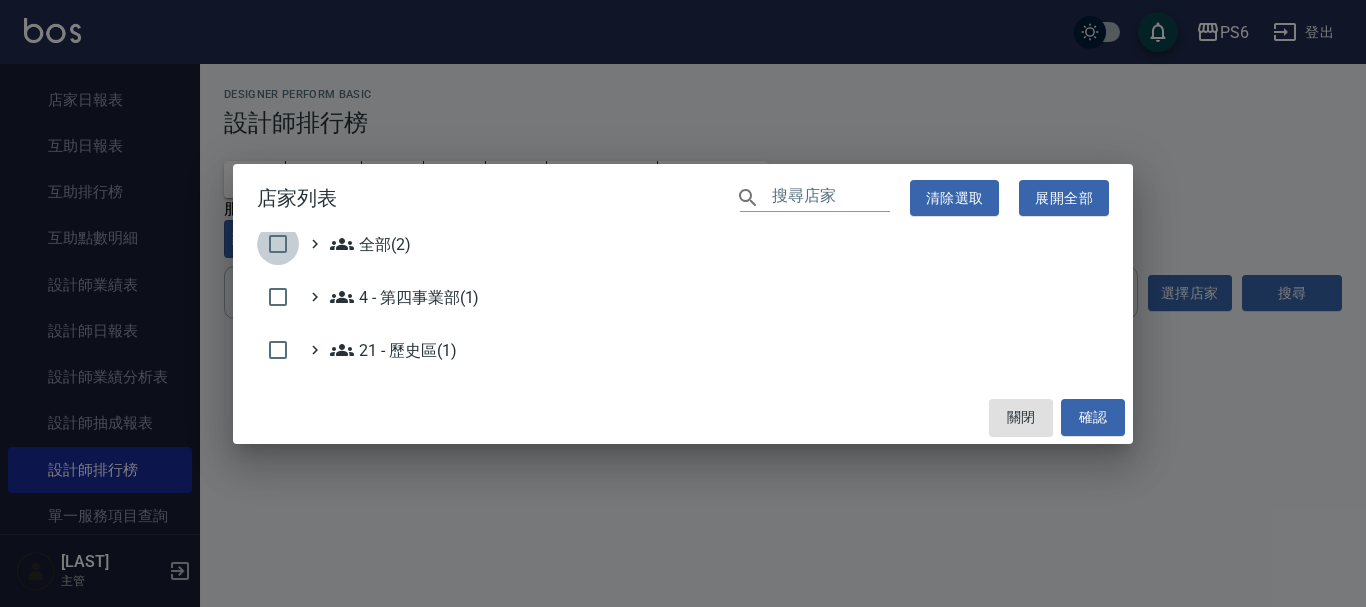 click at bounding box center [278, 244] 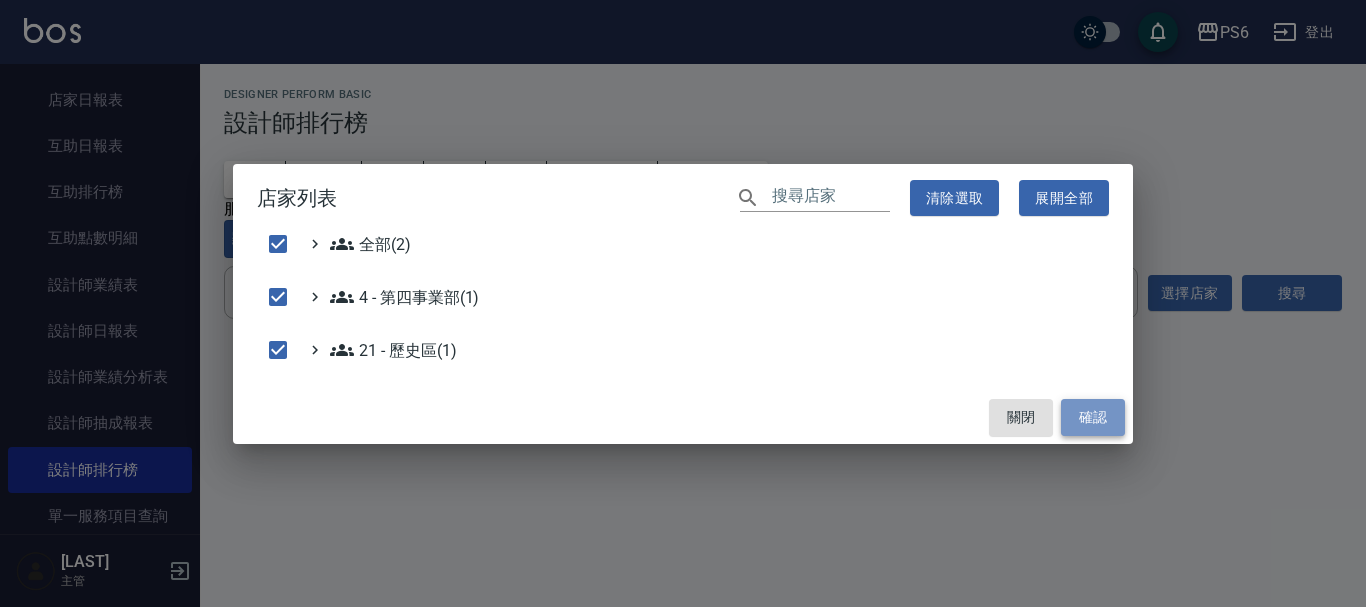 click on "確認" at bounding box center [1093, 417] 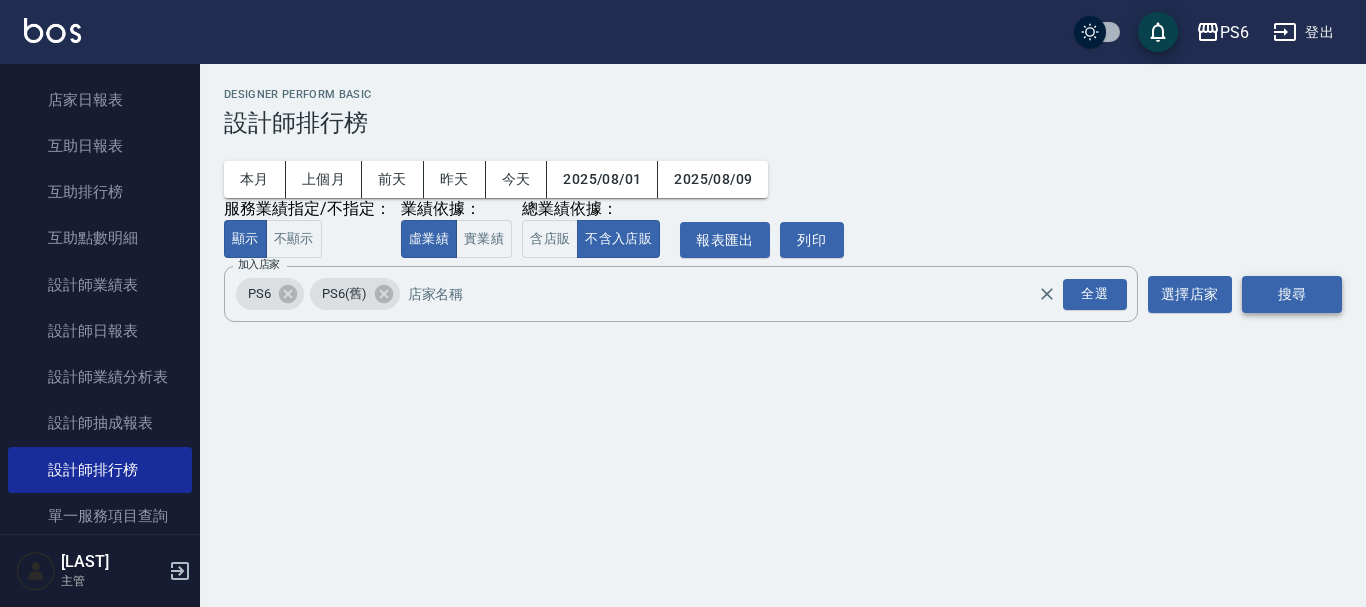 click on "搜尋" at bounding box center (1292, 294) 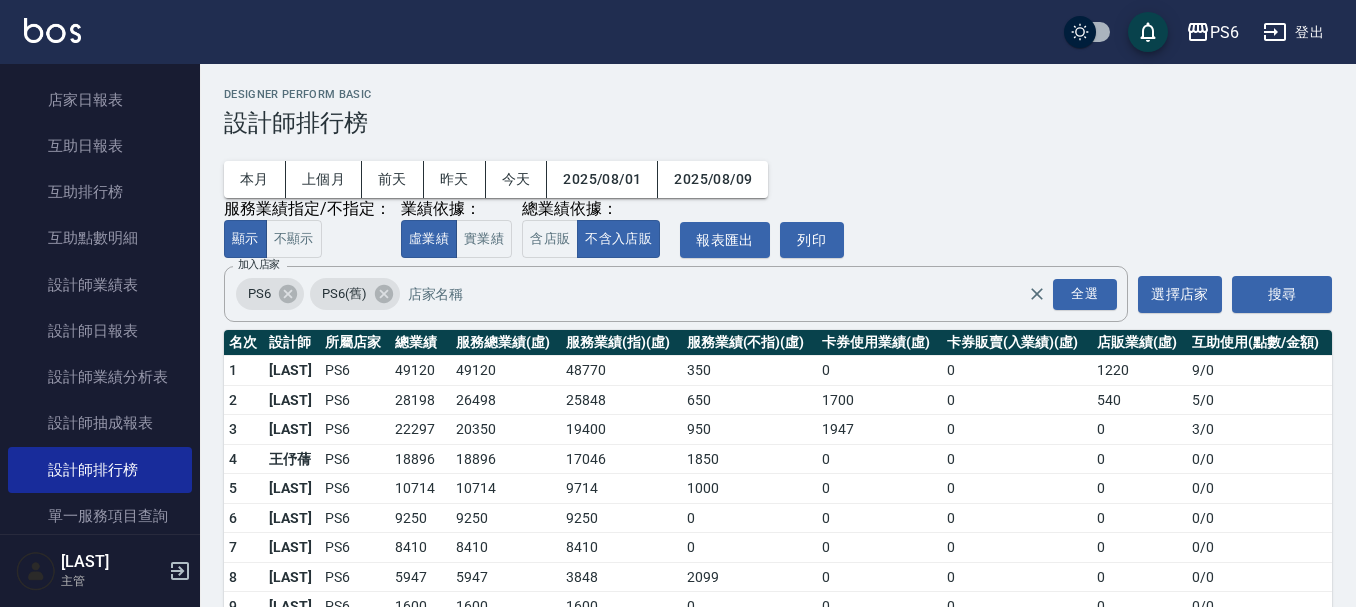 click on "本月 上個月 前天 昨天 今天 2025/08/01 2025/08/09 服務業績指定/不指定： 顯示 不顯示 業績依據： 虛業績 實業績 總業績依據： 含店販 不含入店販 報表匯出 列印" at bounding box center [778, 197] 